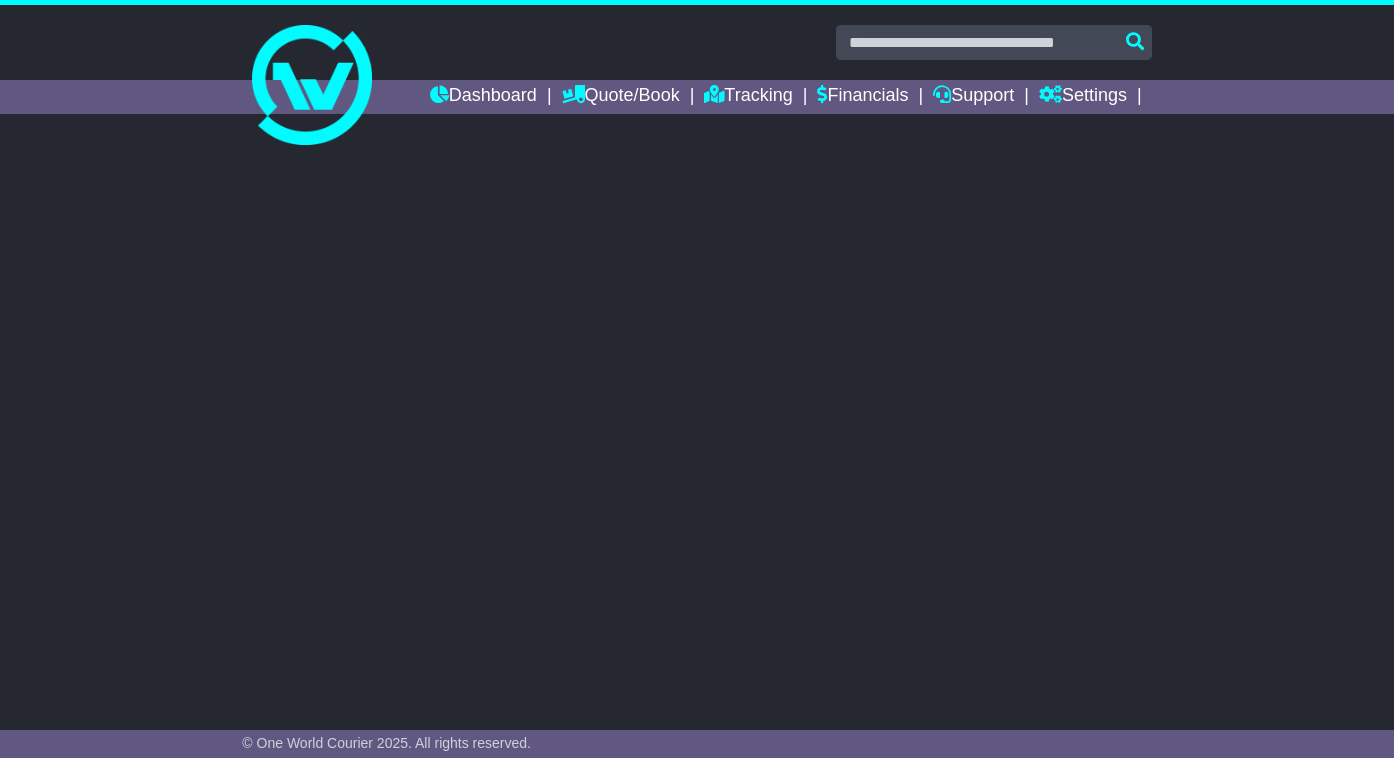 scroll, scrollTop: 0, scrollLeft: 0, axis: both 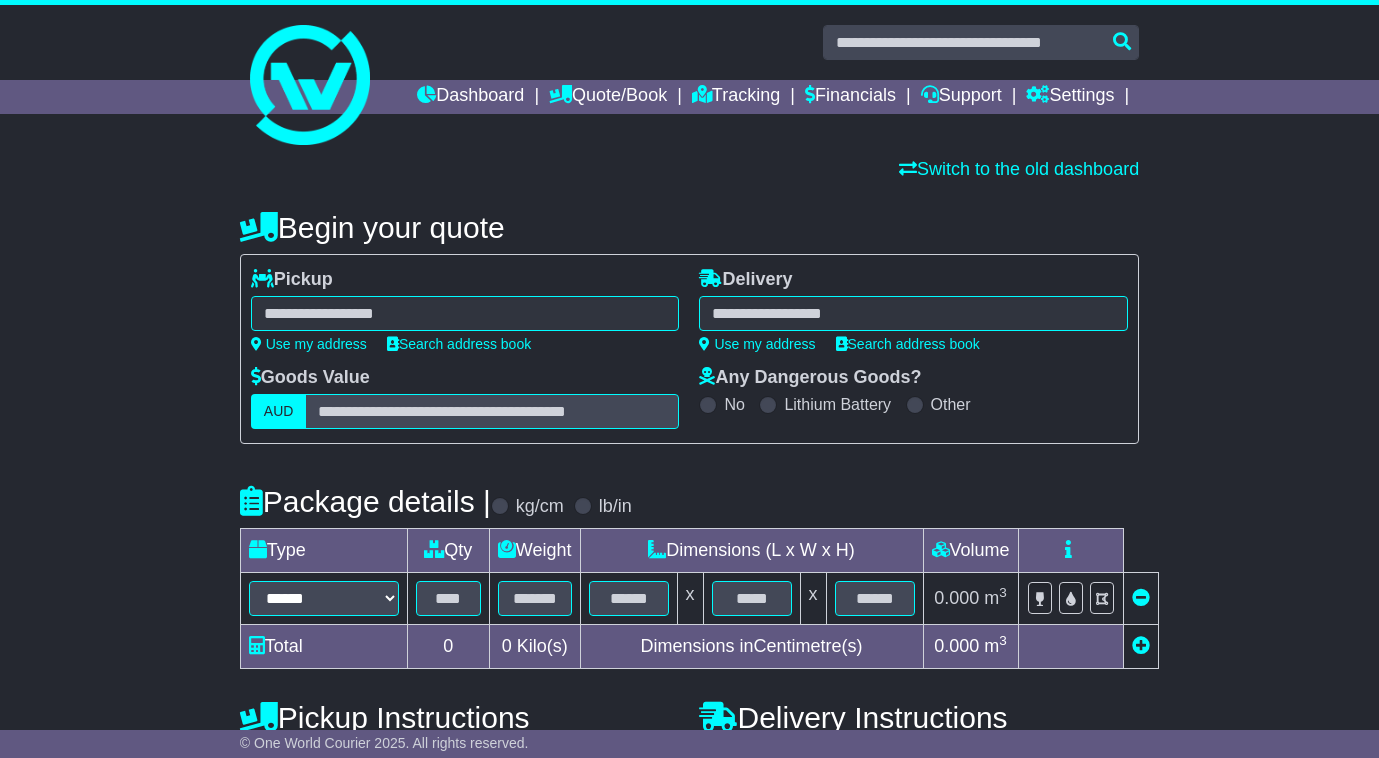 click at bounding box center [465, 313] 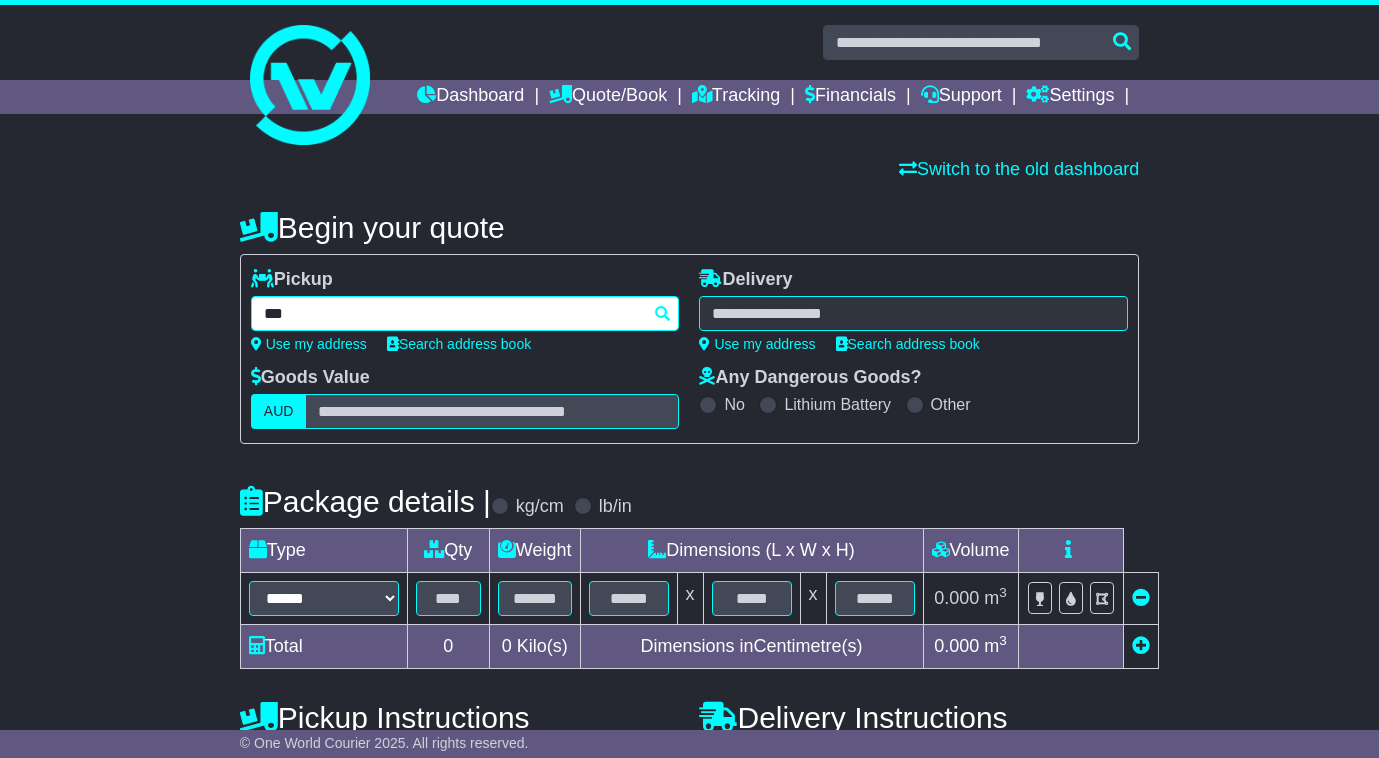 type on "****" 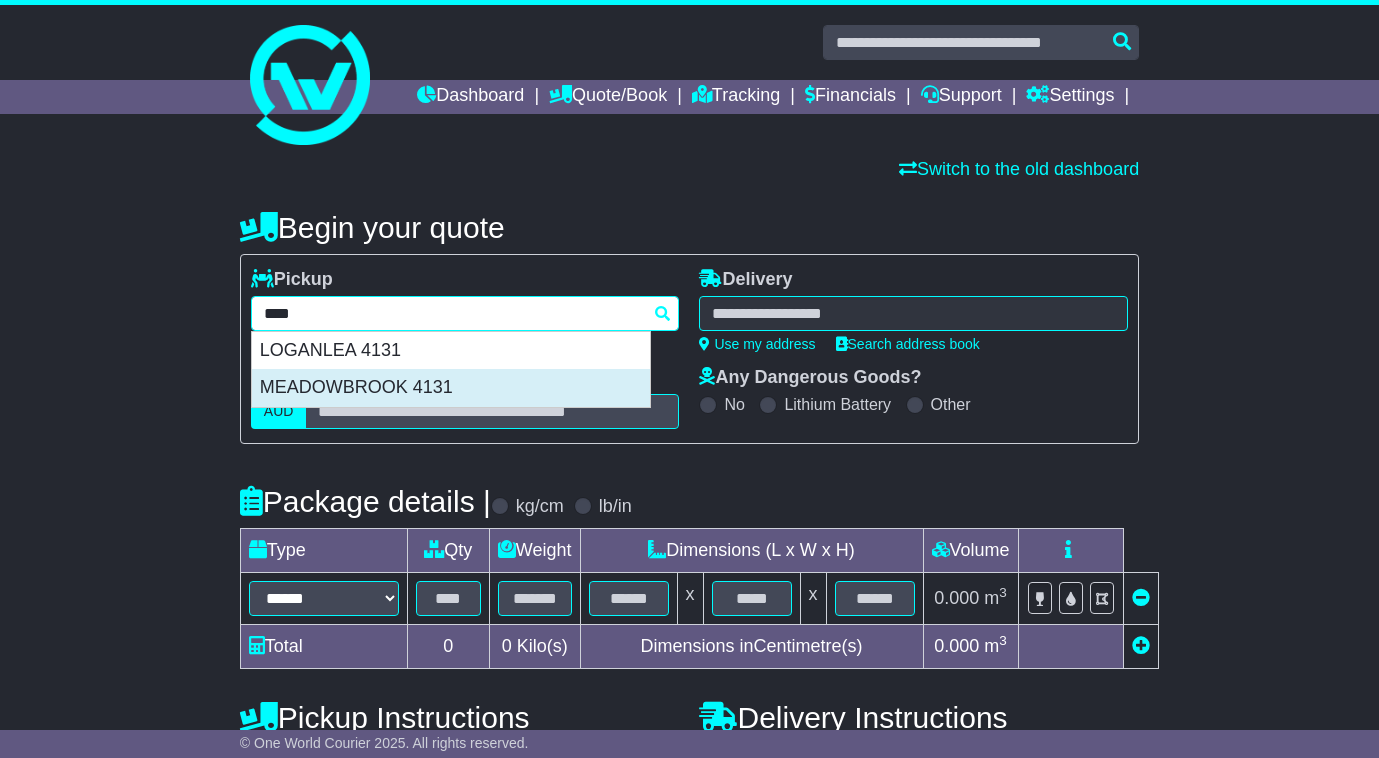 click on "MEADOWBROOK 4131" at bounding box center (451, 388) 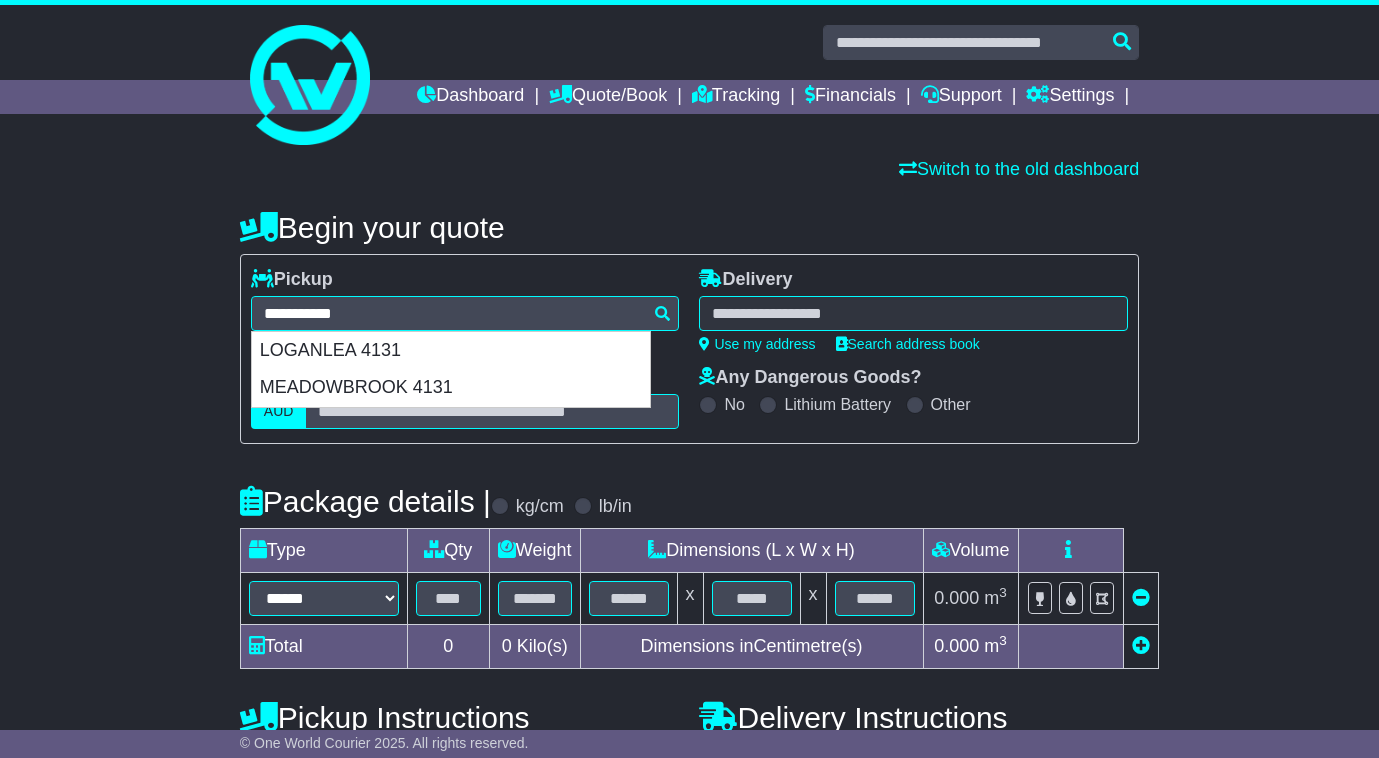type on "**********" 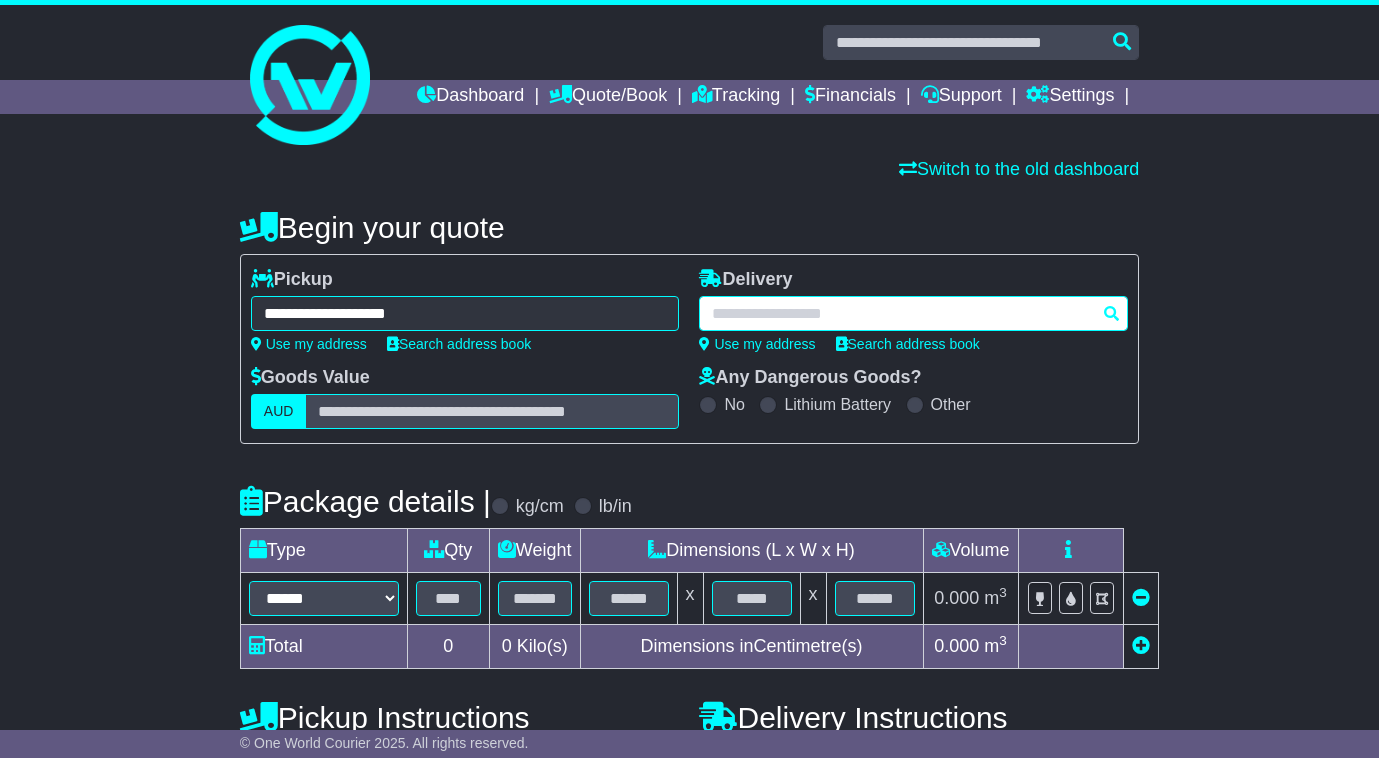 click at bounding box center (913, 313) 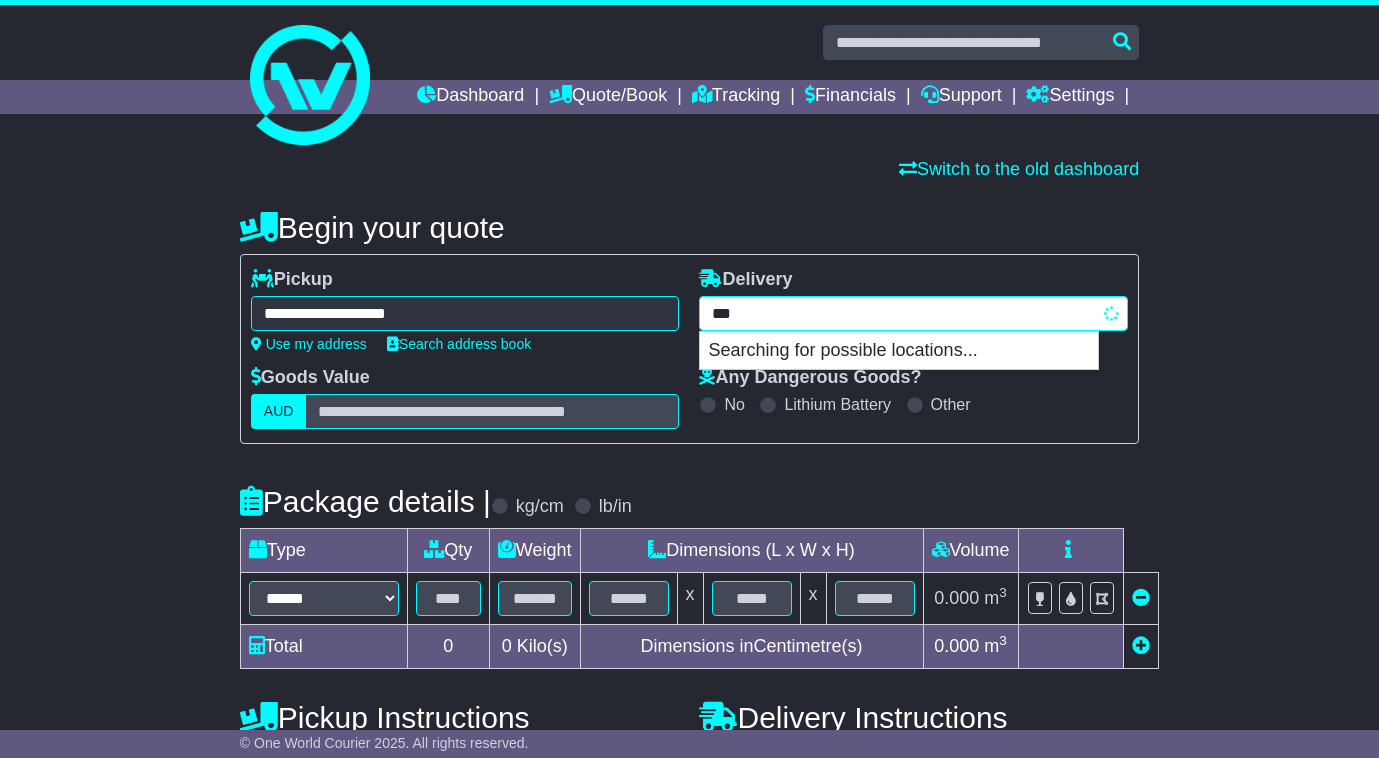 type on "****" 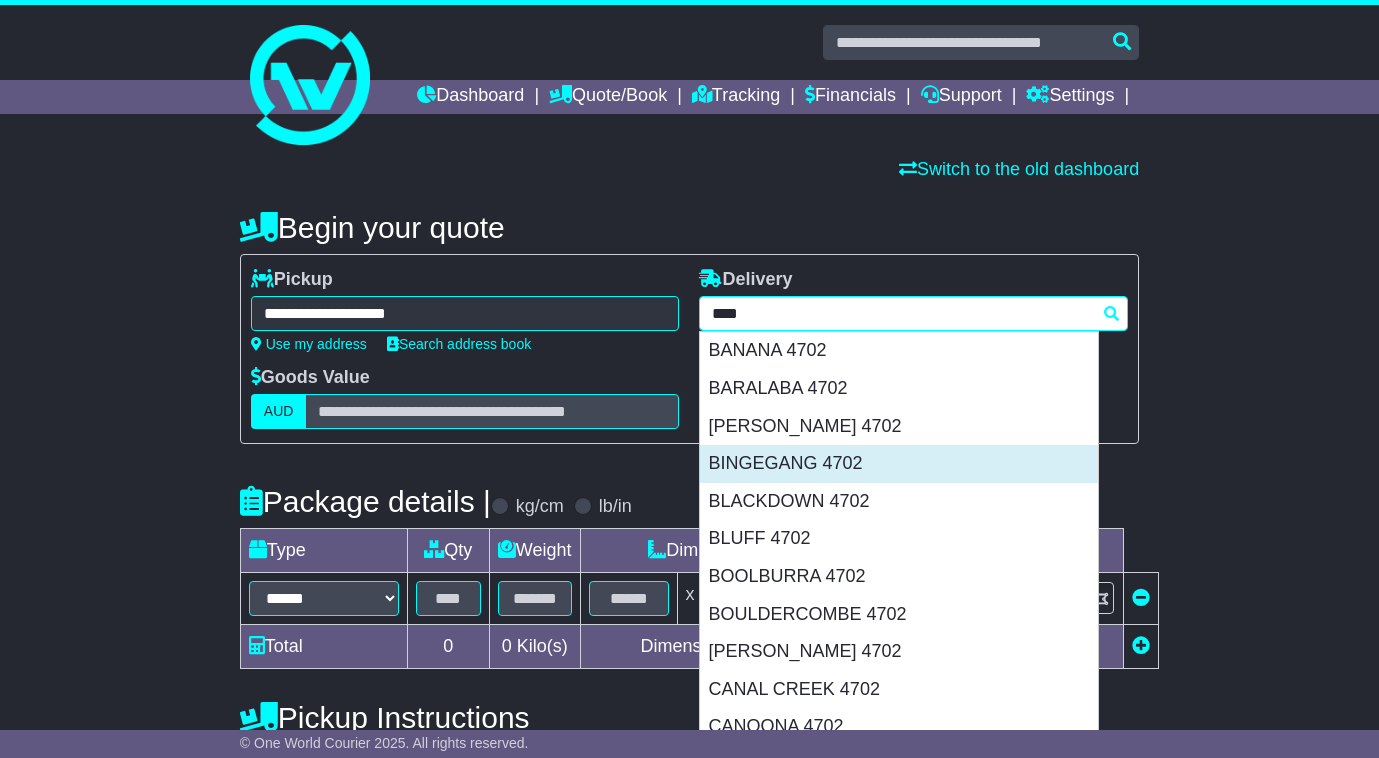scroll, scrollTop: 500, scrollLeft: 0, axis: vertical 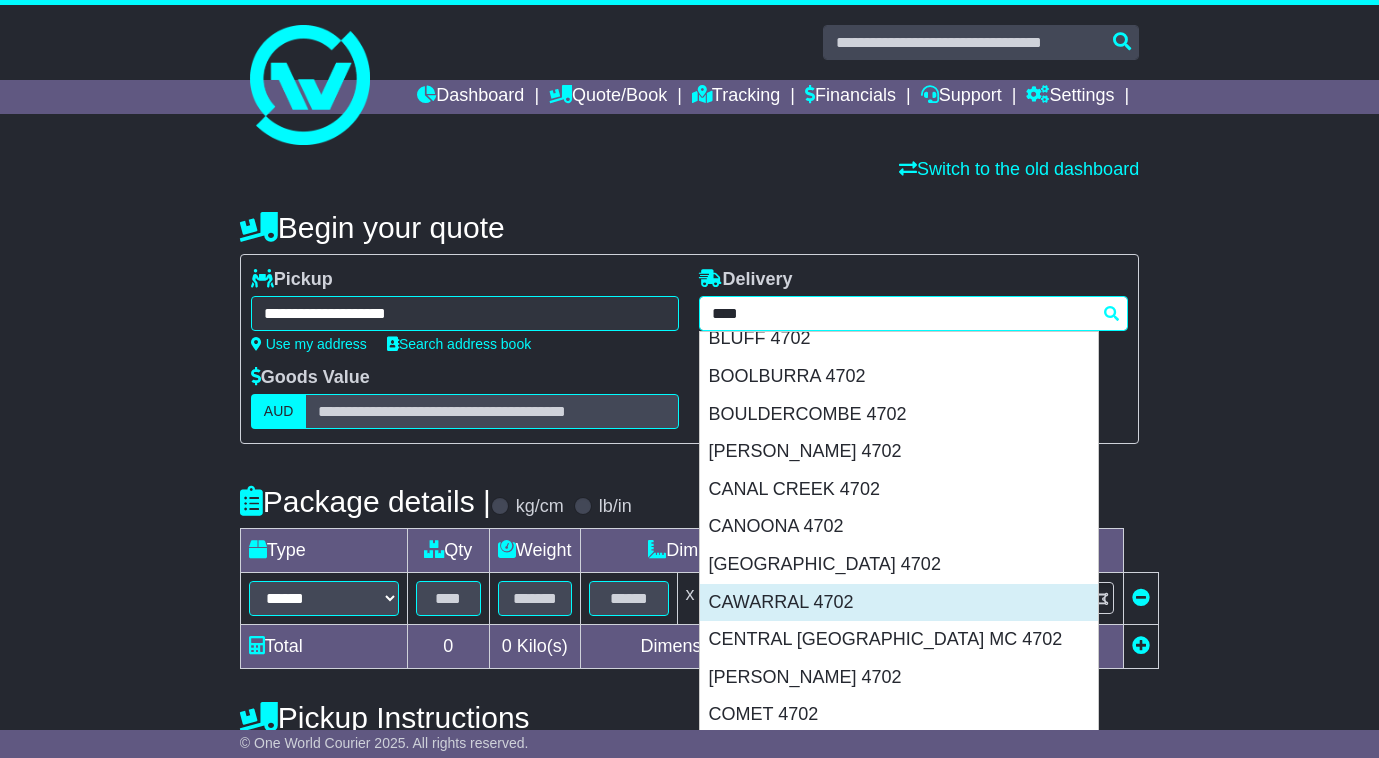 click on "CAWARRAL 4702" at bounding box center [899, 603] 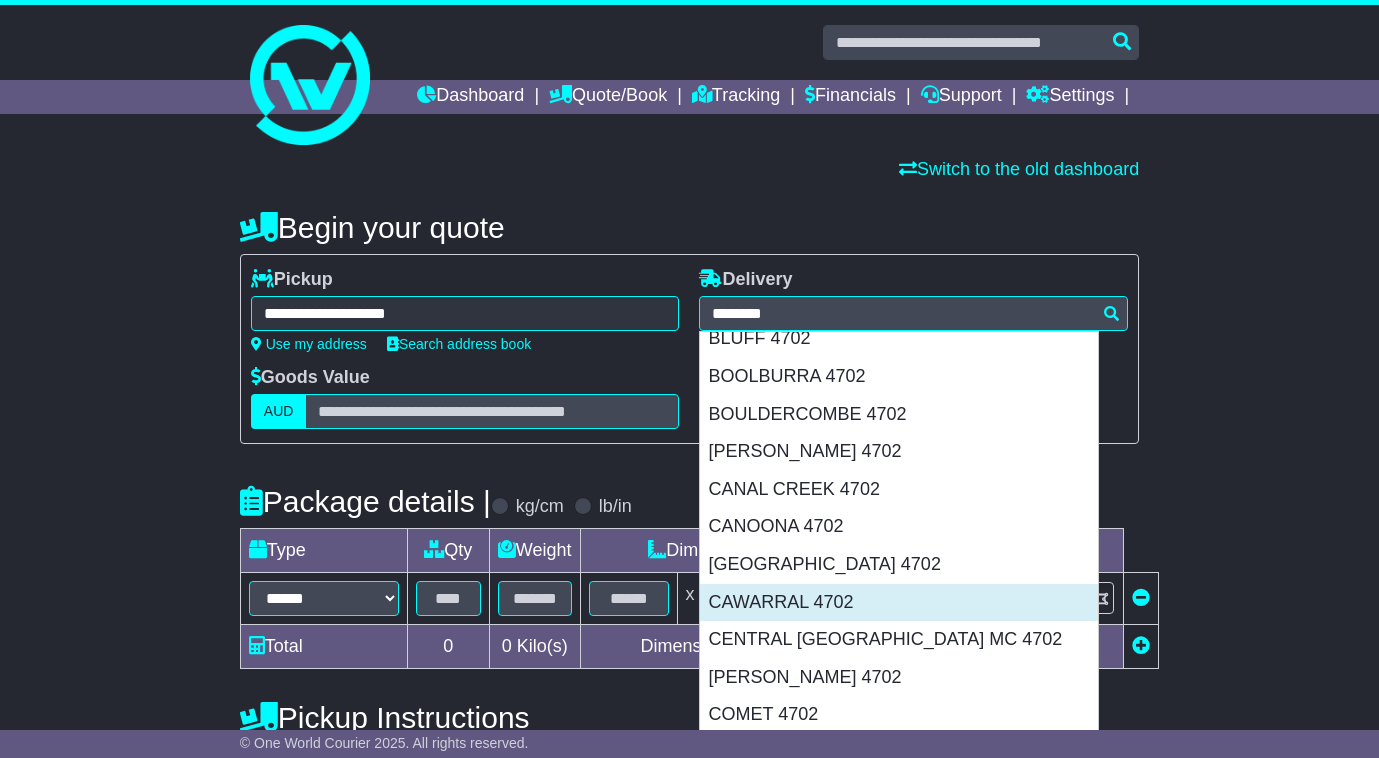 type on "**********" 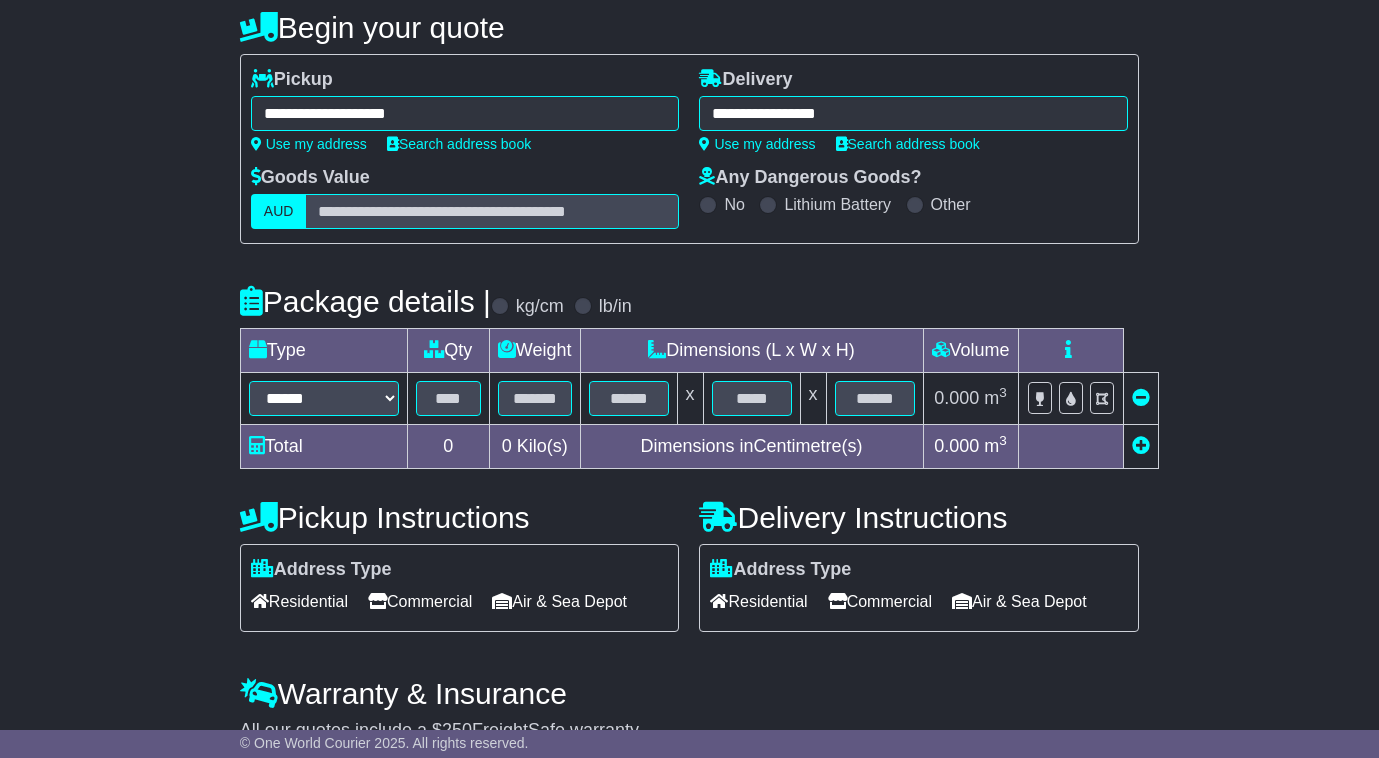 scroll, scrollTop: 300, scrollLeft: 0, axis: vertical 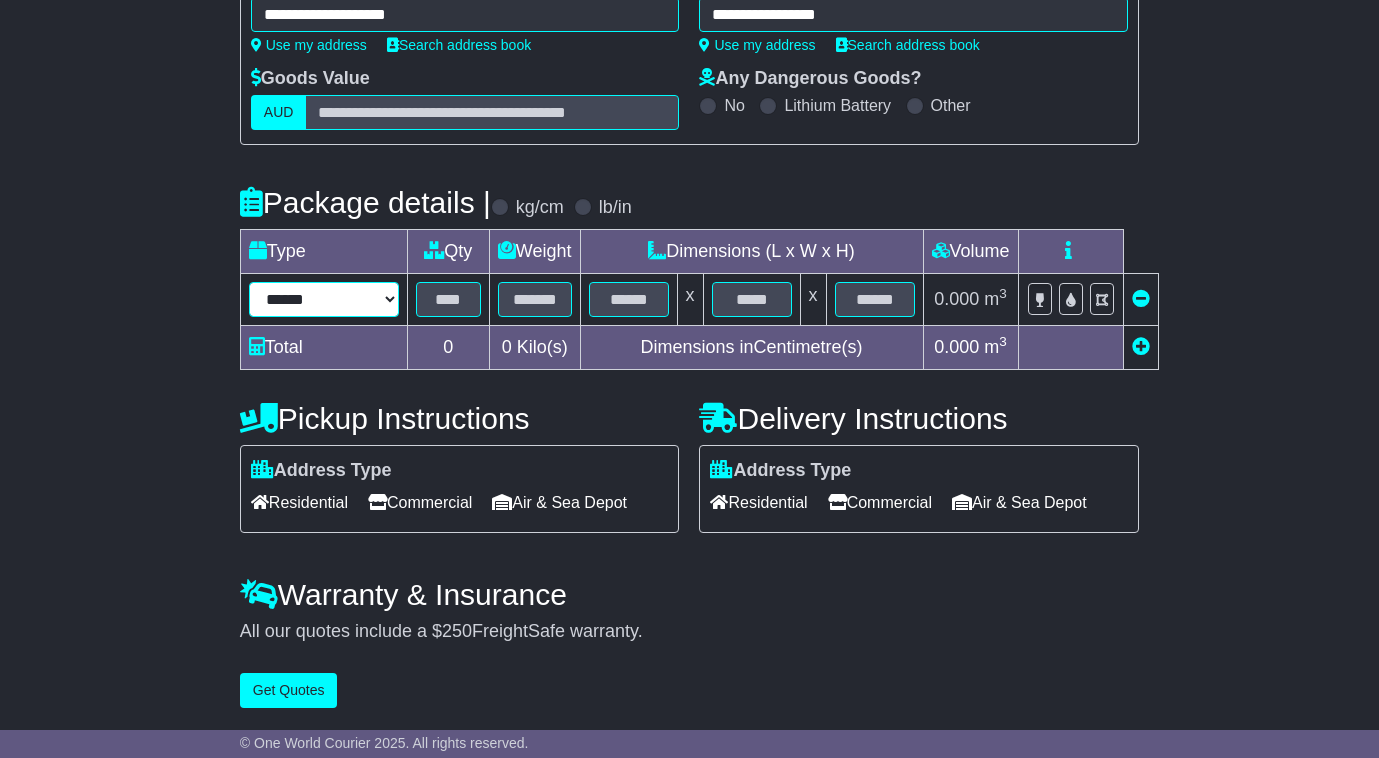 click on "****** ****** *** ******** ***** **** **** ****** *** *******" at bounding box center (324, 299) 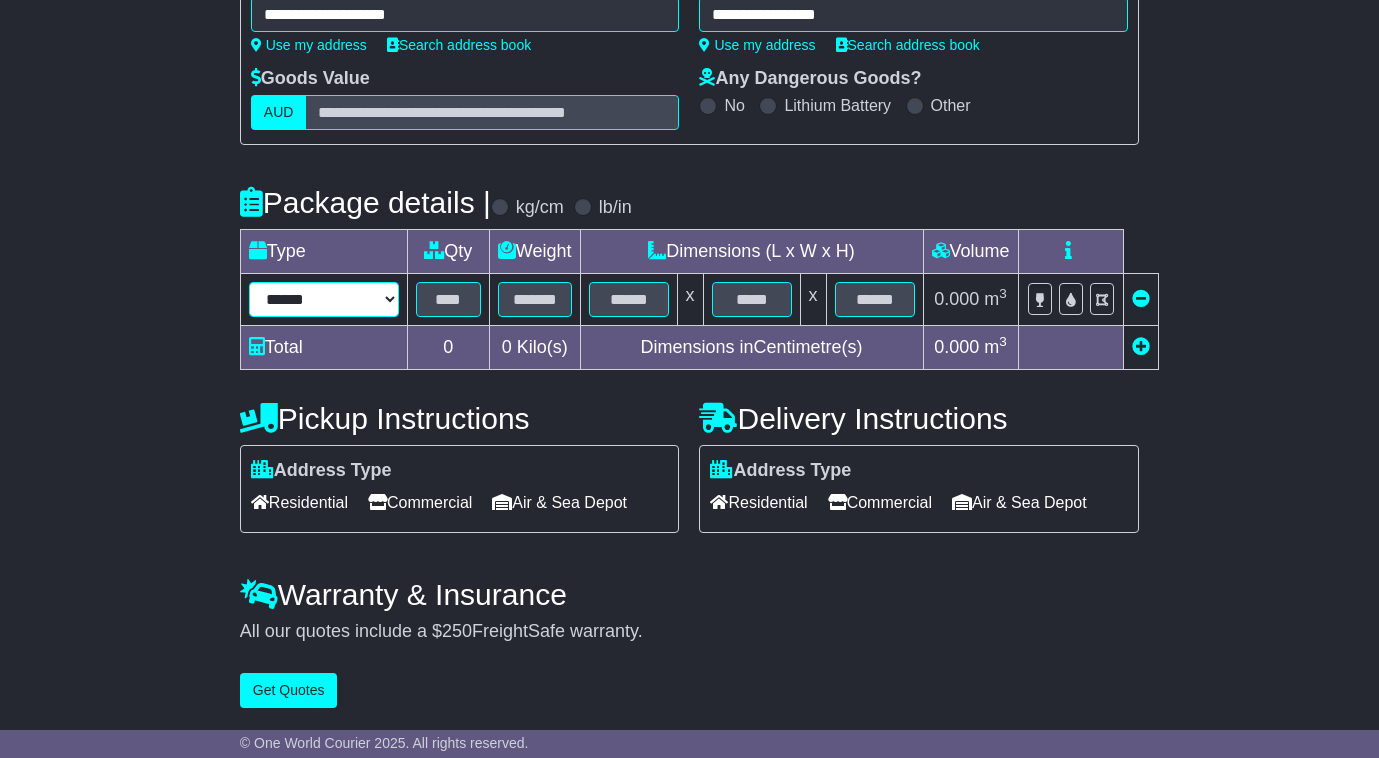 click on "****** ****** *** ******** ***** **** **** ****** *** *******" at bounding box center [324, 299] 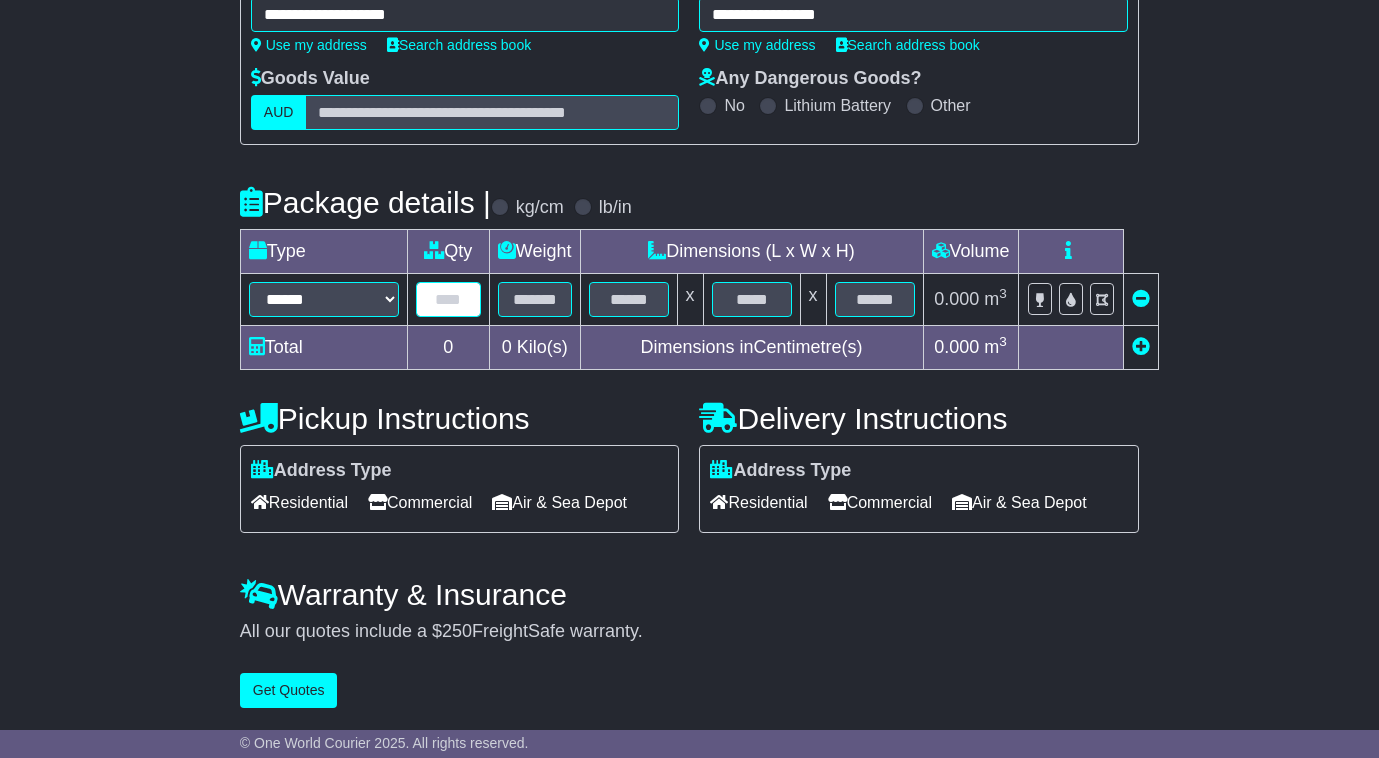 click at bounding box center (448, 299) 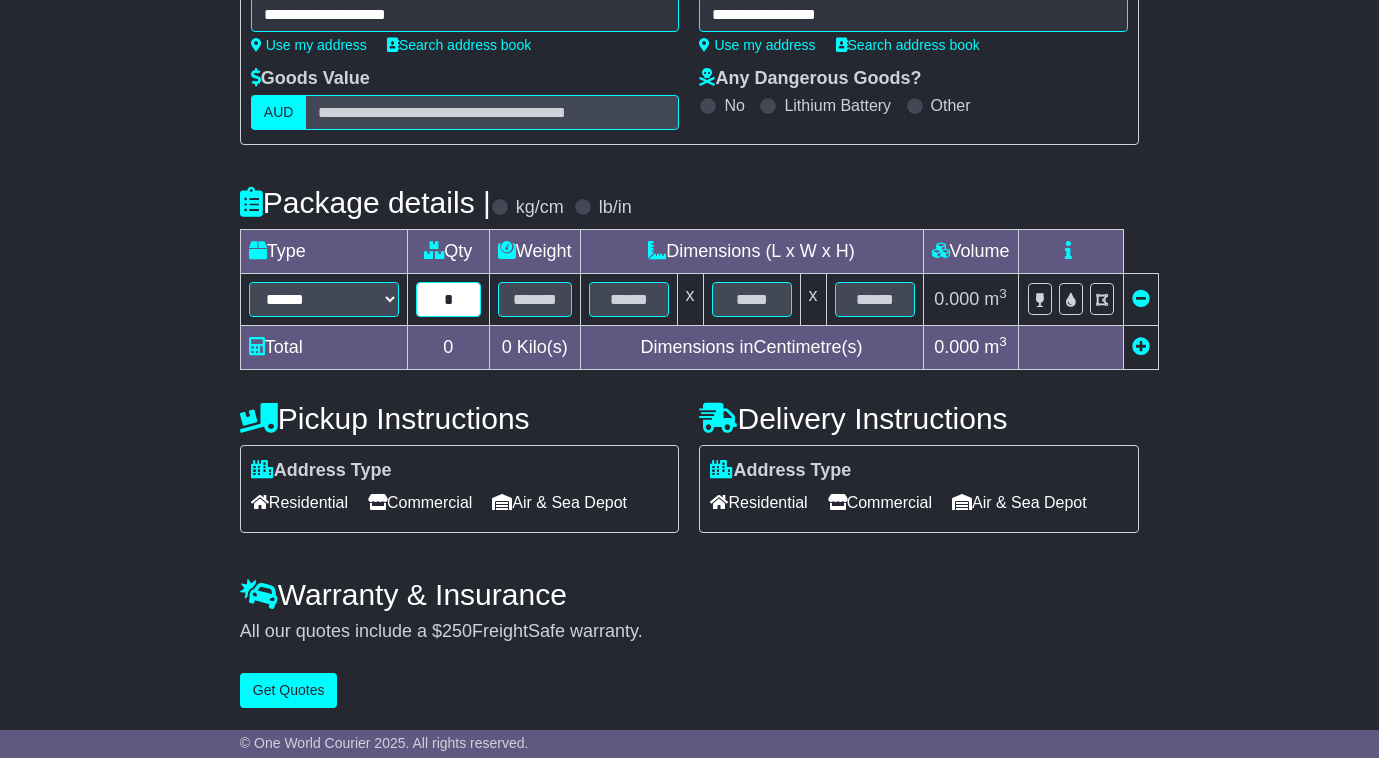 type on "*" 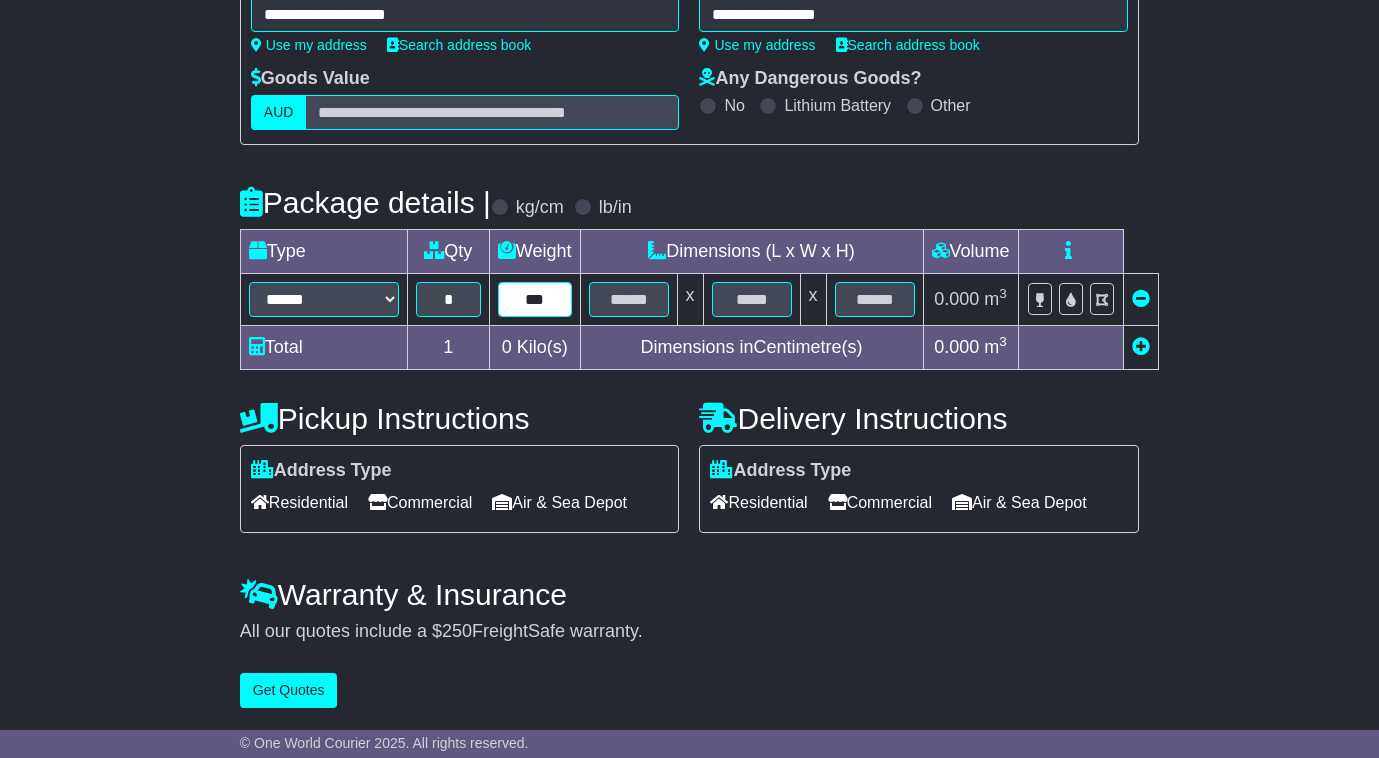 type on "***" 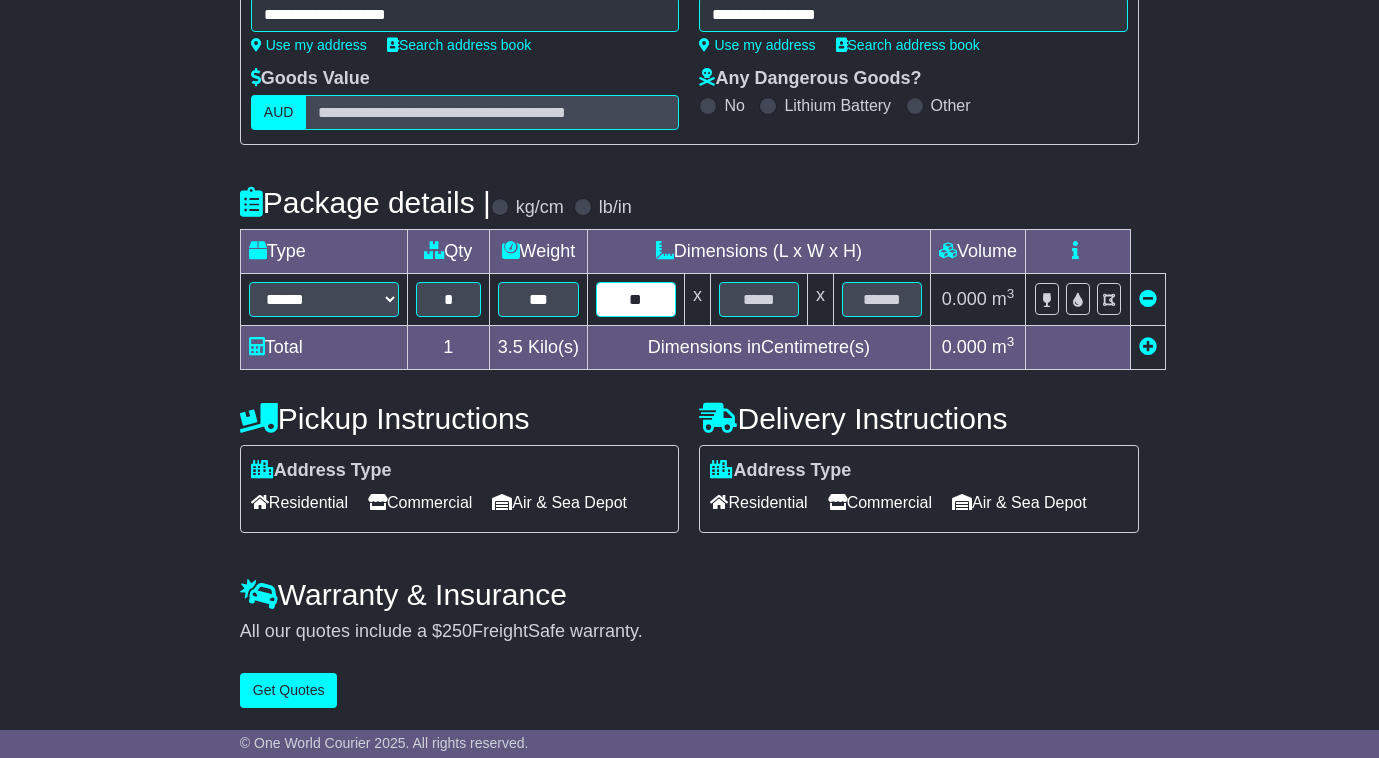 type on "**" 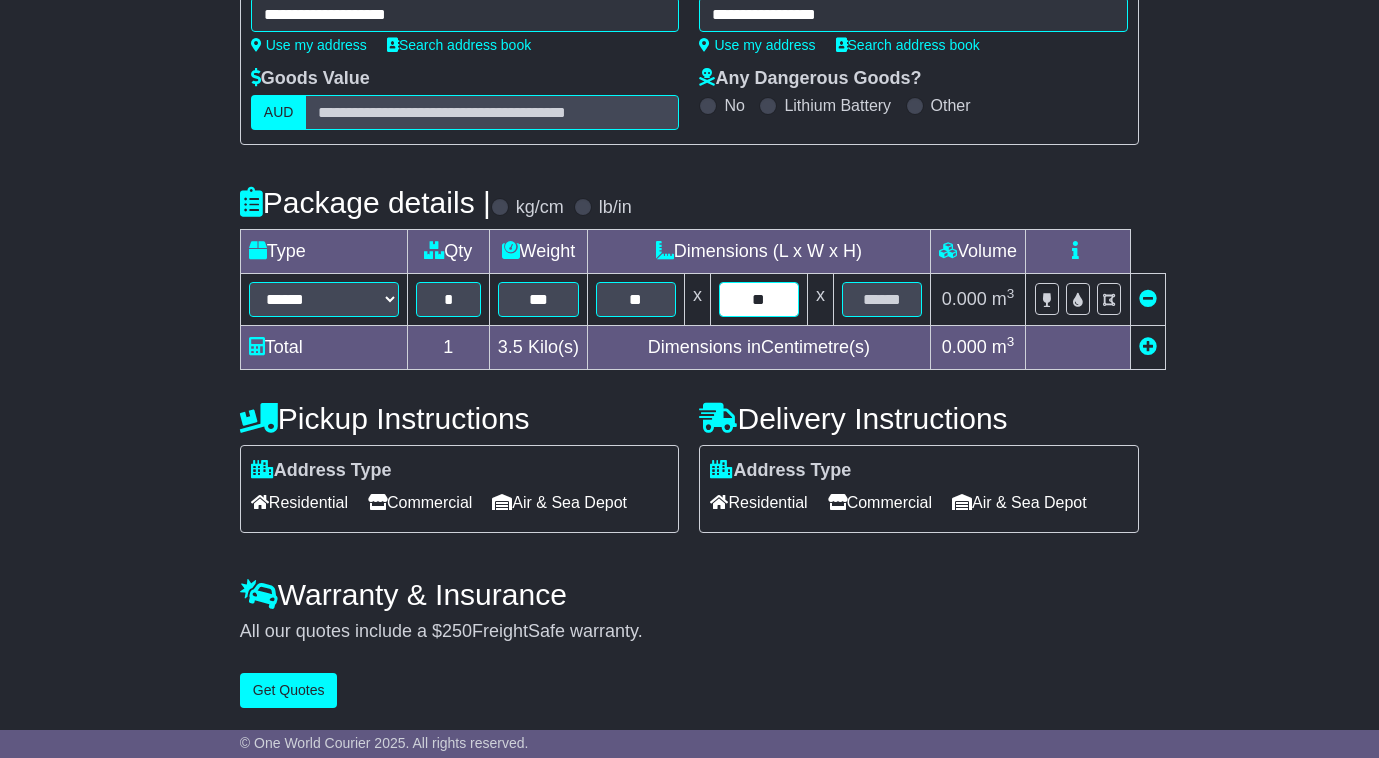type on "**" 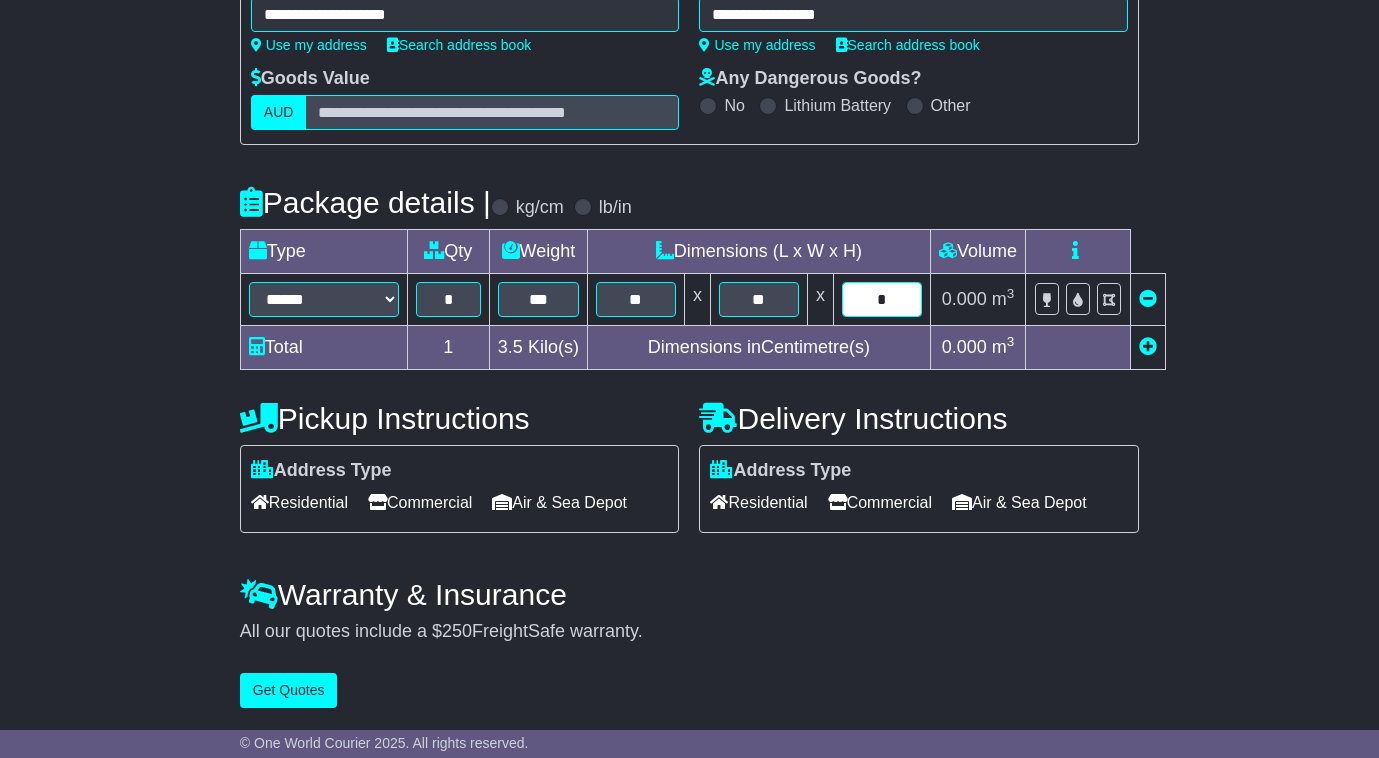 type on "*" 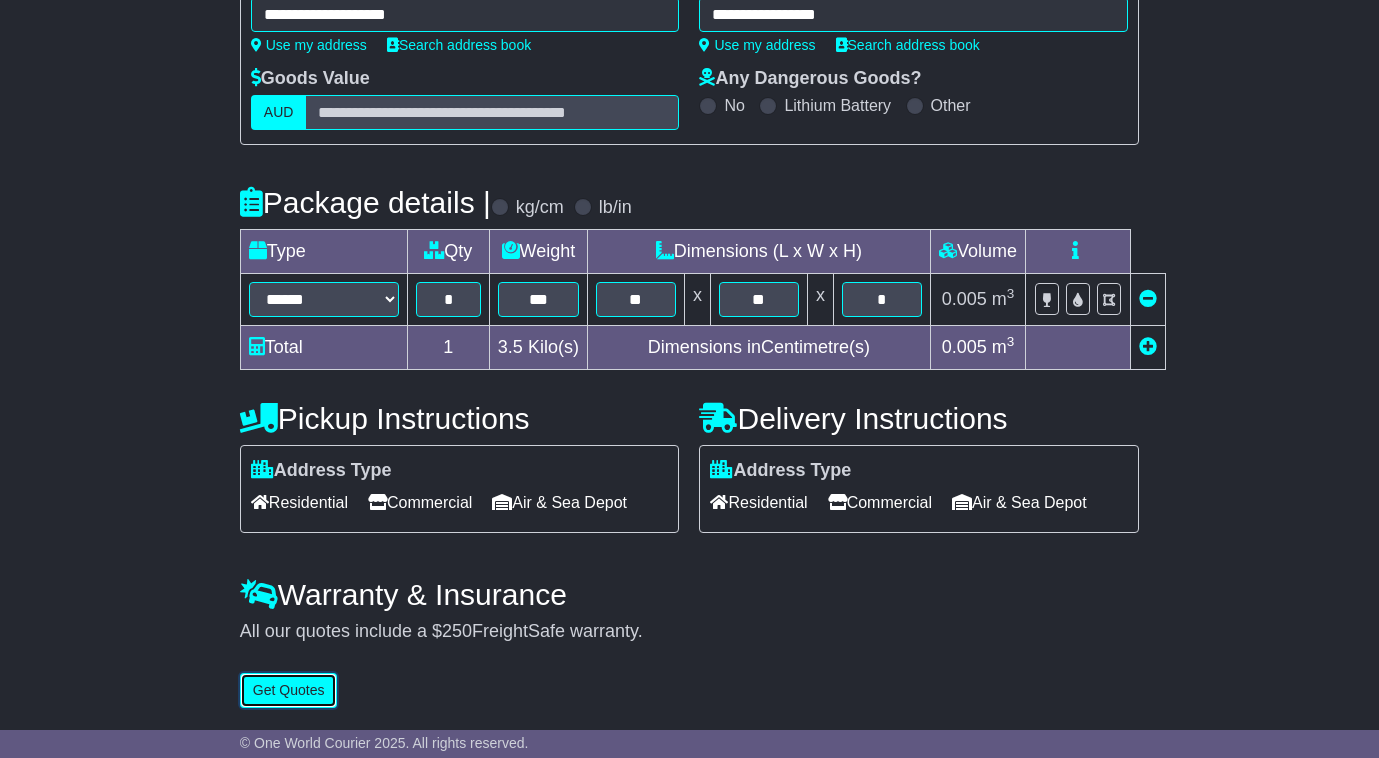 type 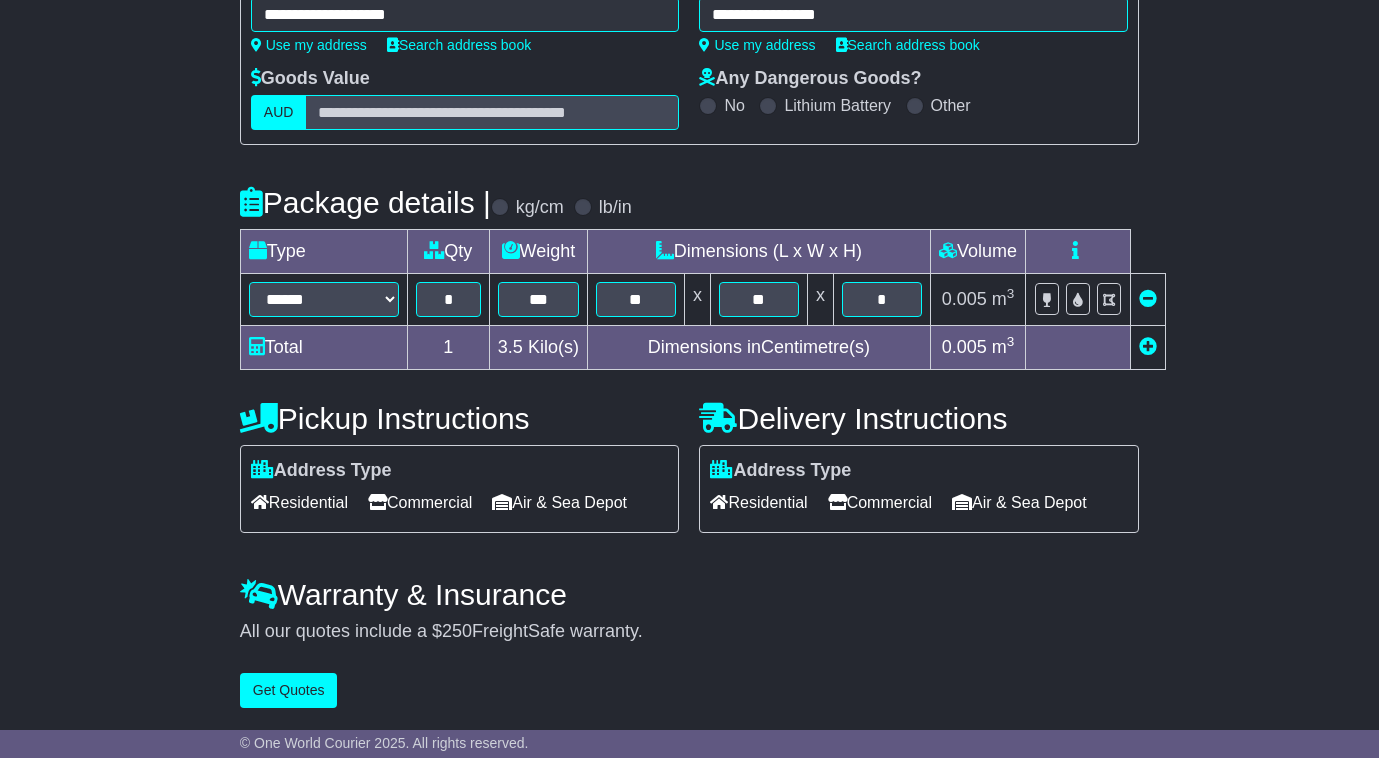click on "Commercial" at bounding box center [880, 502] 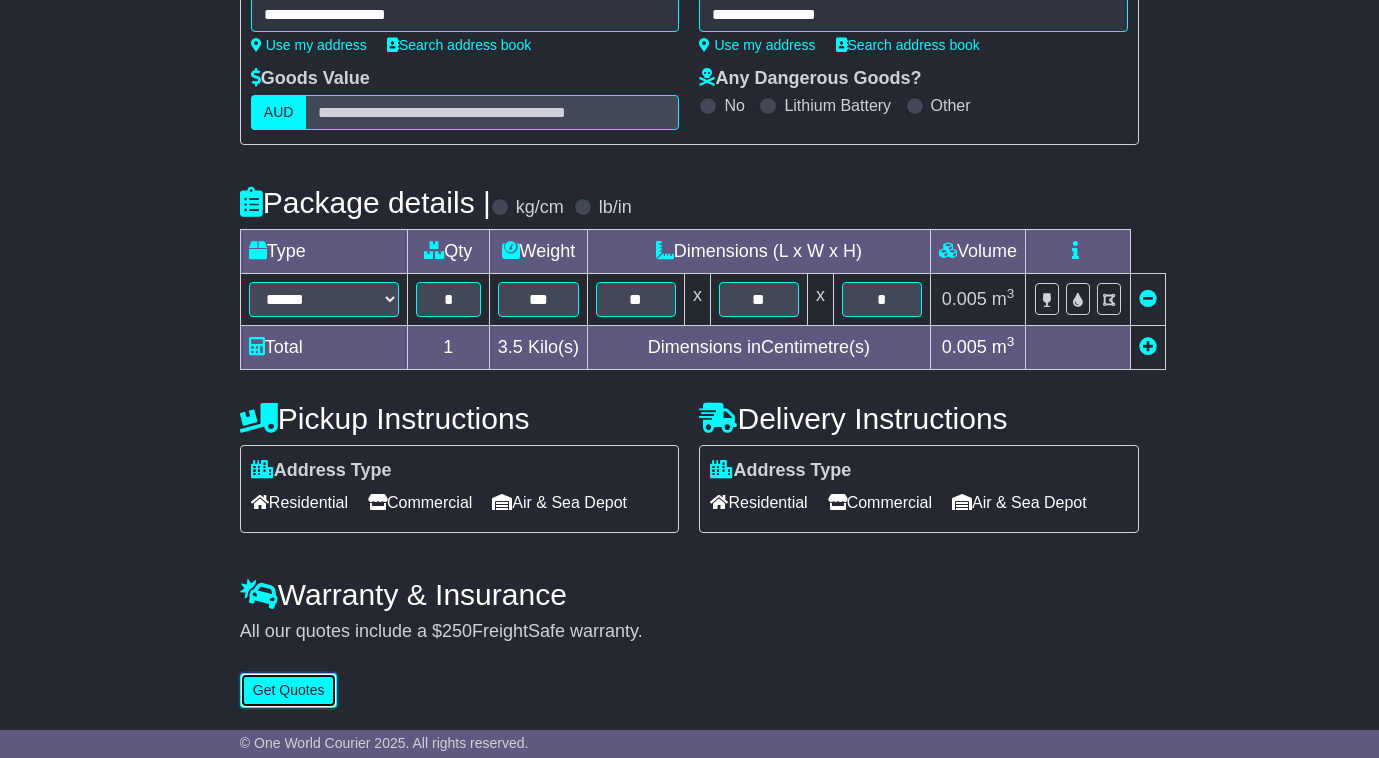 click on "Get Quotes" at bounding box center (289, 690) 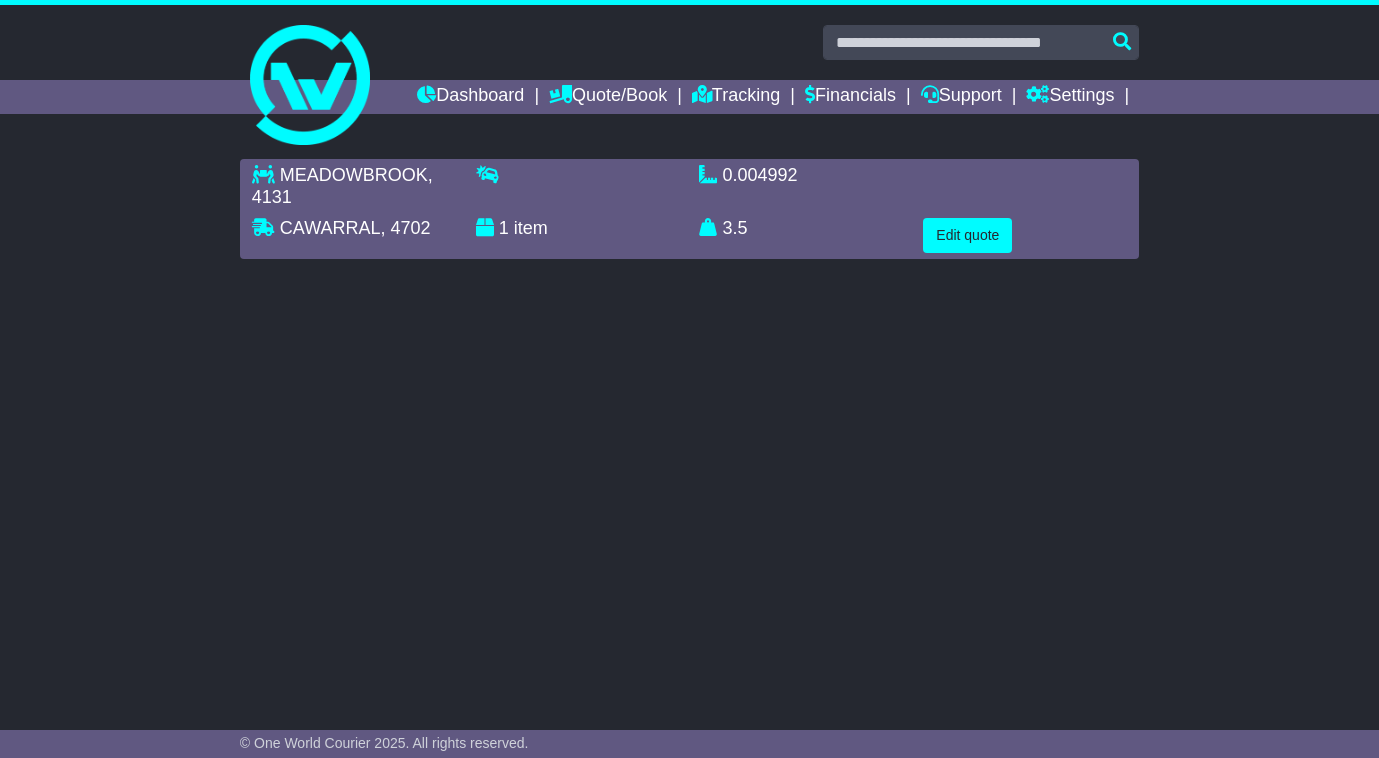 scroll, scrollTop: 0, scrollLeft: 0, axis: both 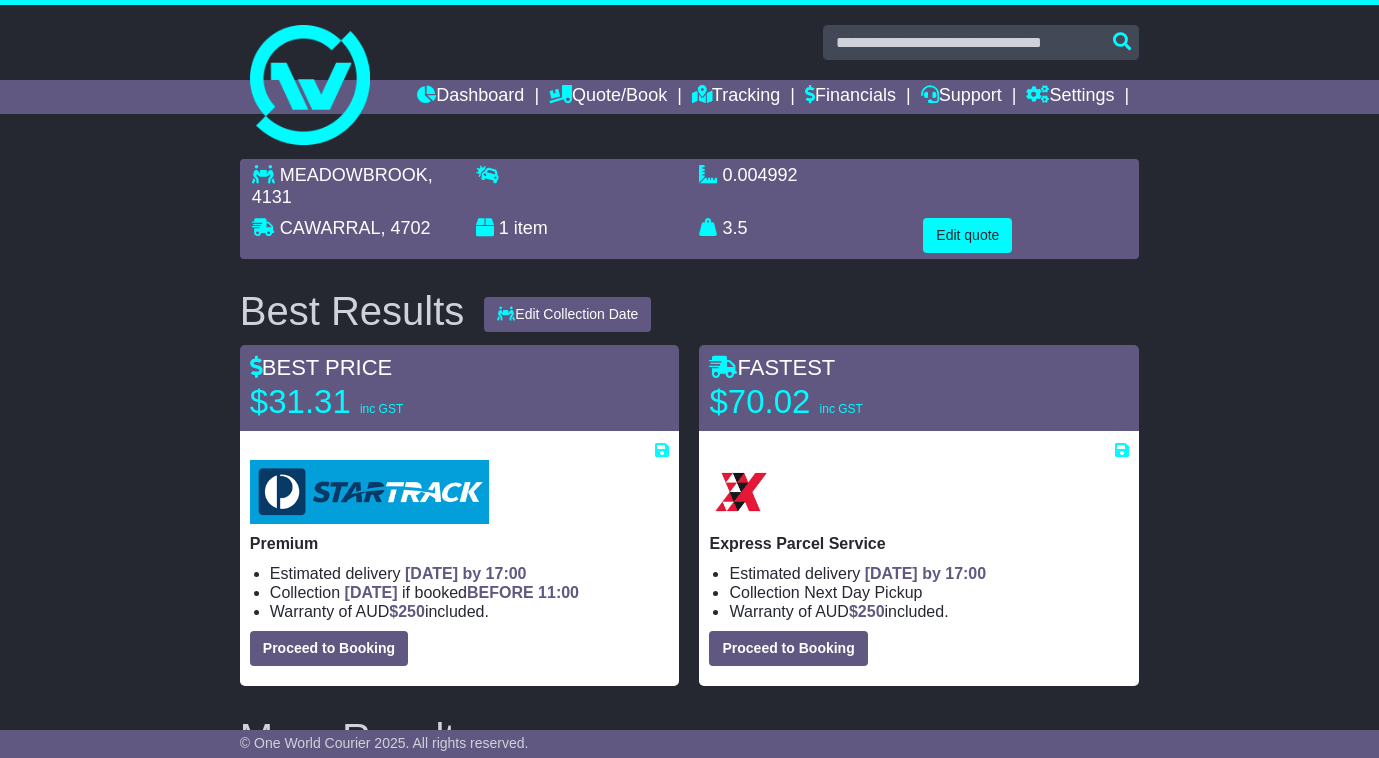 click on "MEADOWBROOK , 4131
CAWARRAL , 4702
1   item
0.004992
m 3
in 3
3.5  kg(s)  lb(s) Edit quote" at bounding box center [689, 1723] 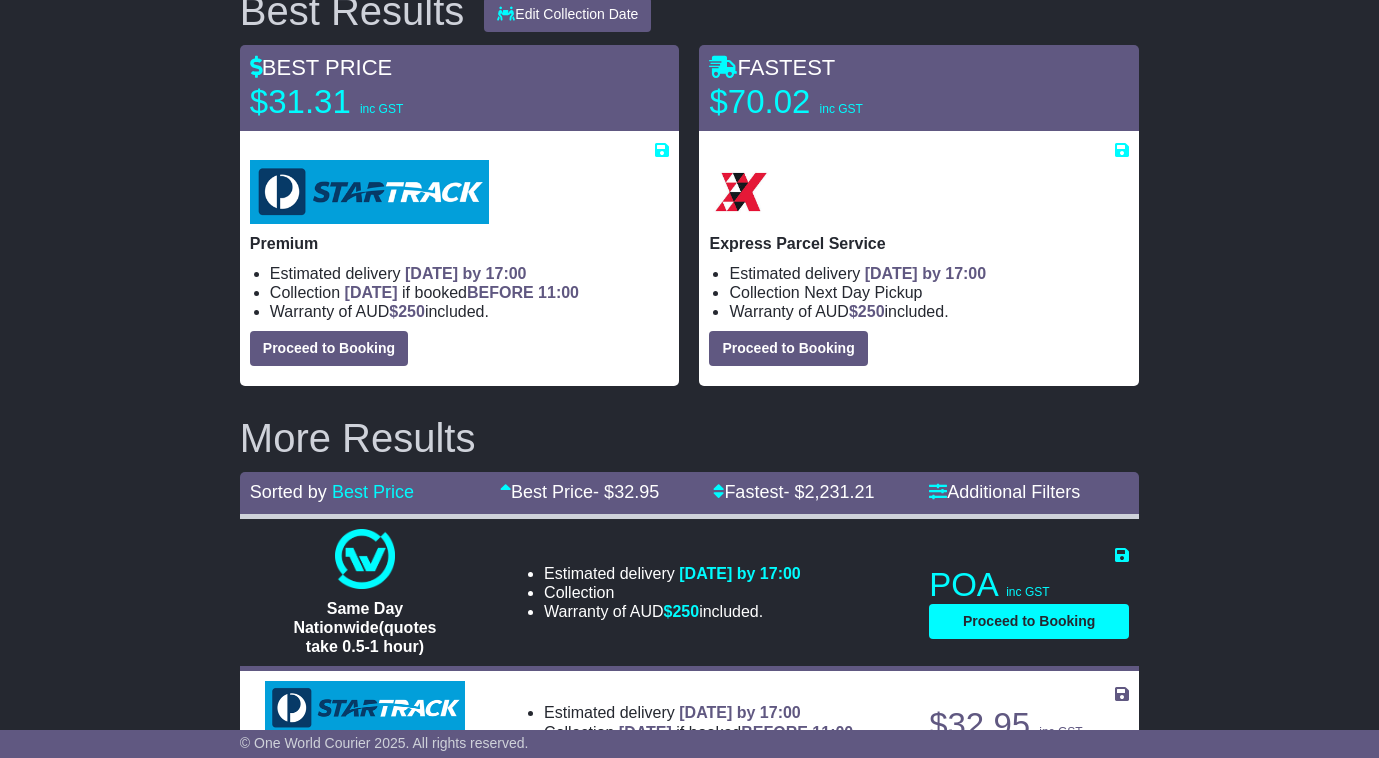 scroll, scrollTop: 400, scrollLeft: 0, axis: vertical 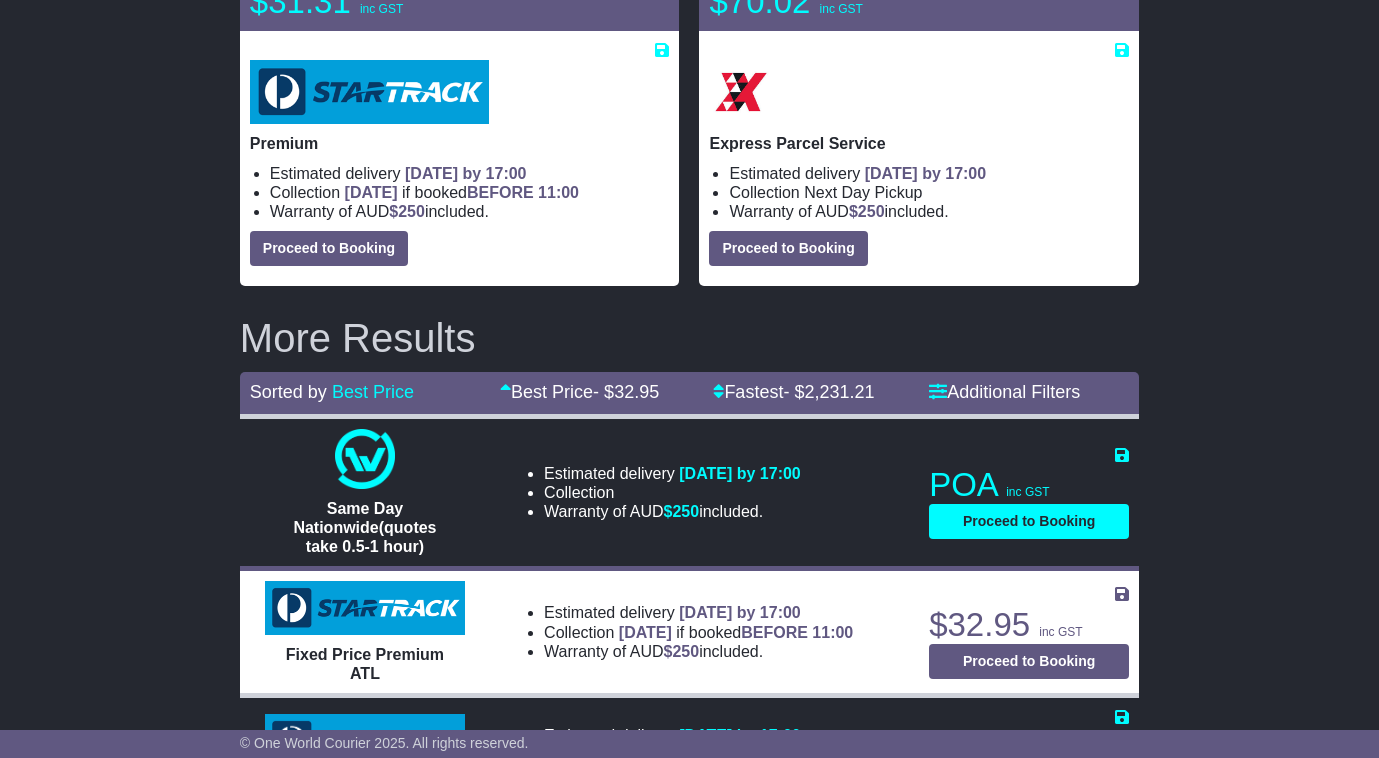 click on "MEADOWBROOK , 4131
CAWARRAL , 4702
1   item
0.004992
m 3
in 3
3.5  kg(s)  lb(s) Edit quote" at bounding box center (689, 1323) 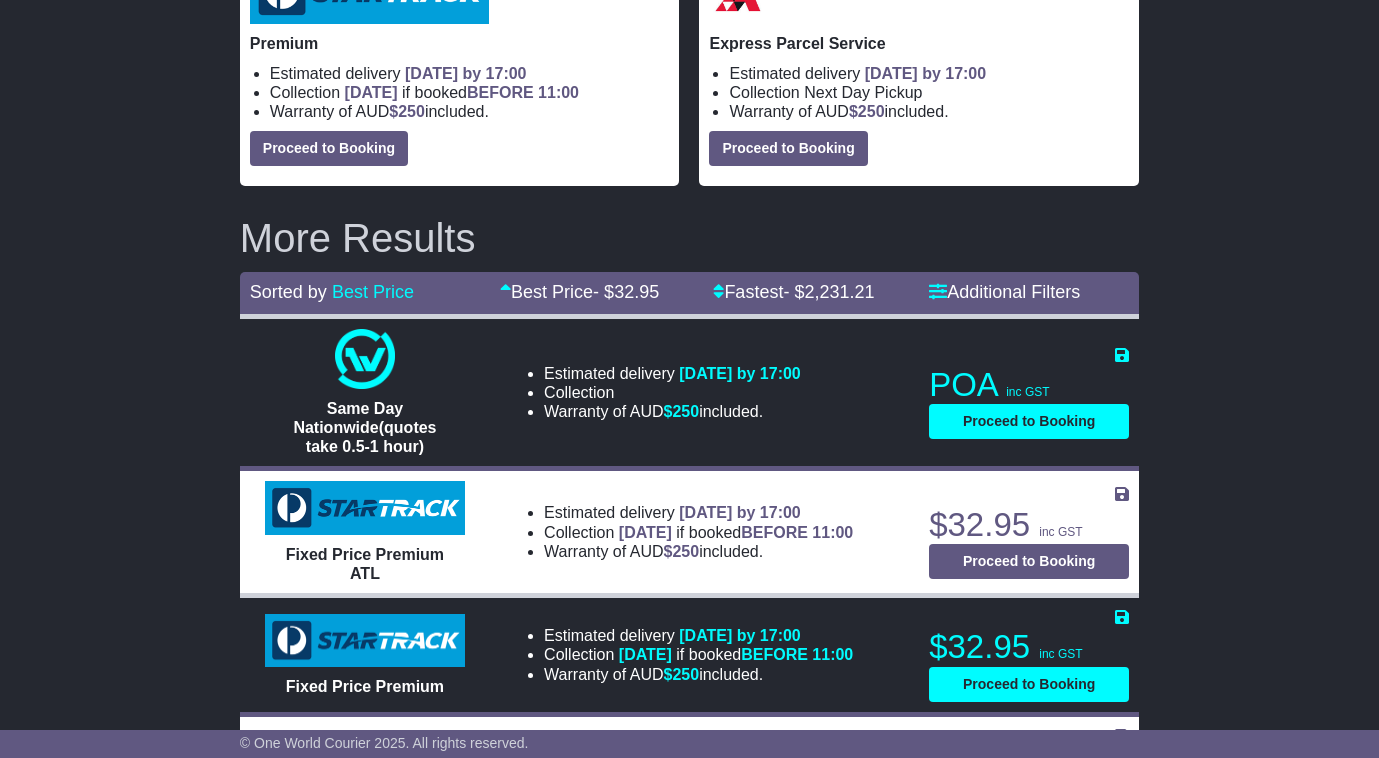 scroll, scrollTop: 400, scrollLeft: 0, axis: vertical 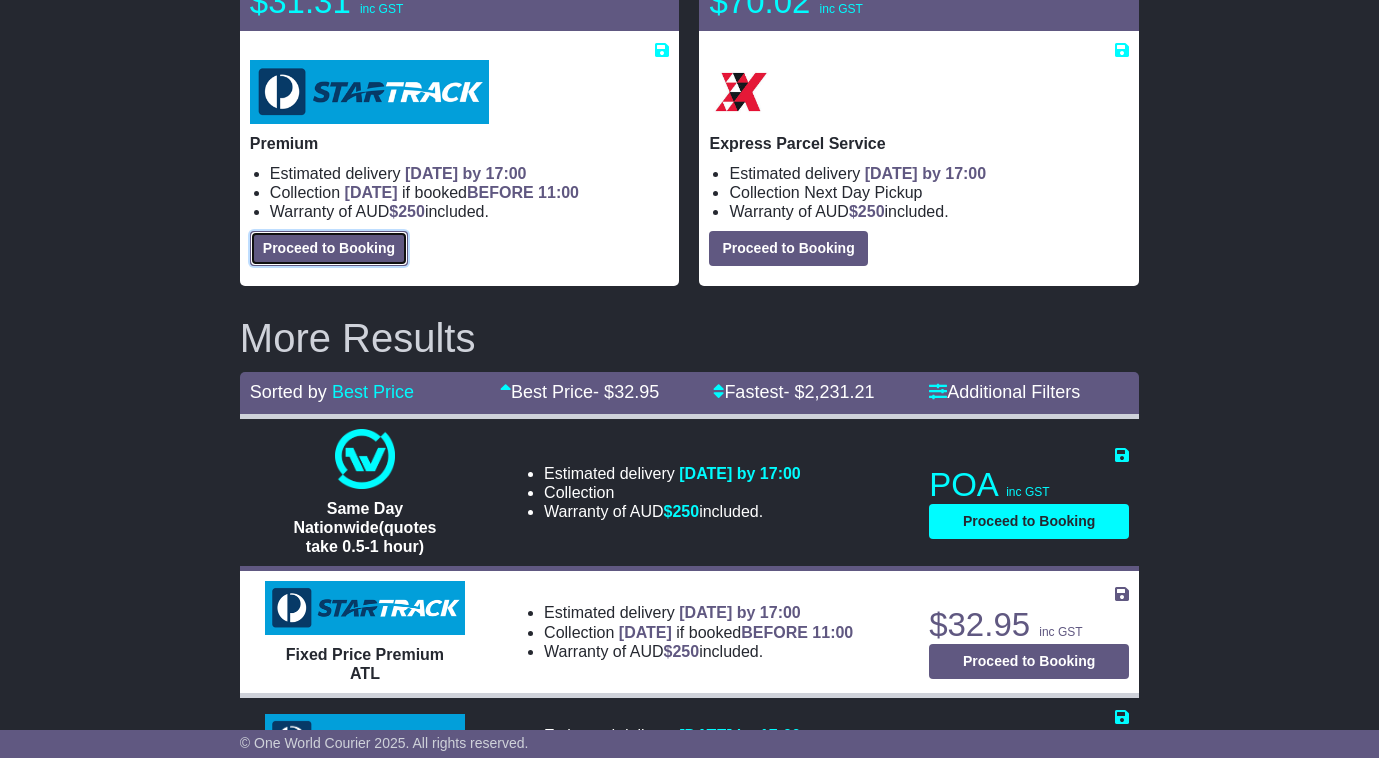 click on "Proceed to Booking" at bounding box center [329, 248] 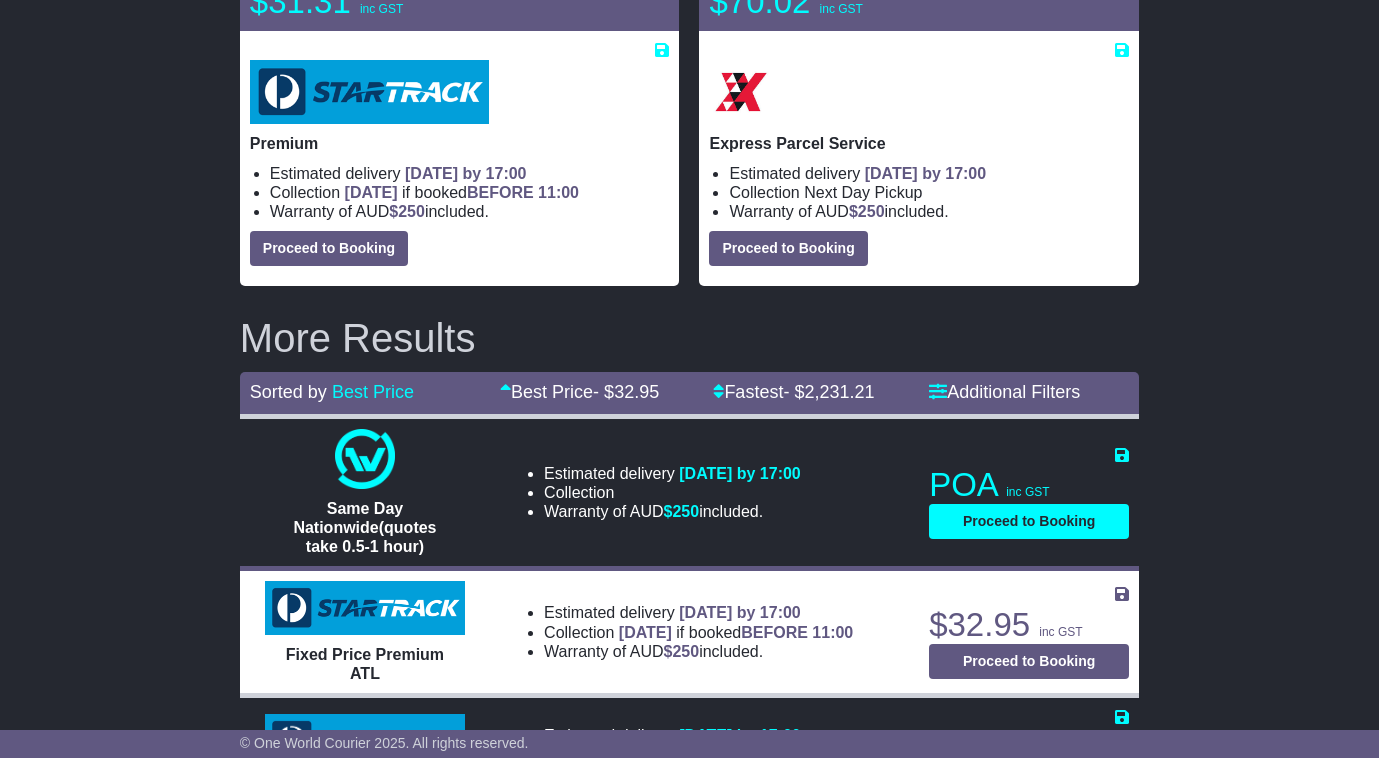 select on "****" 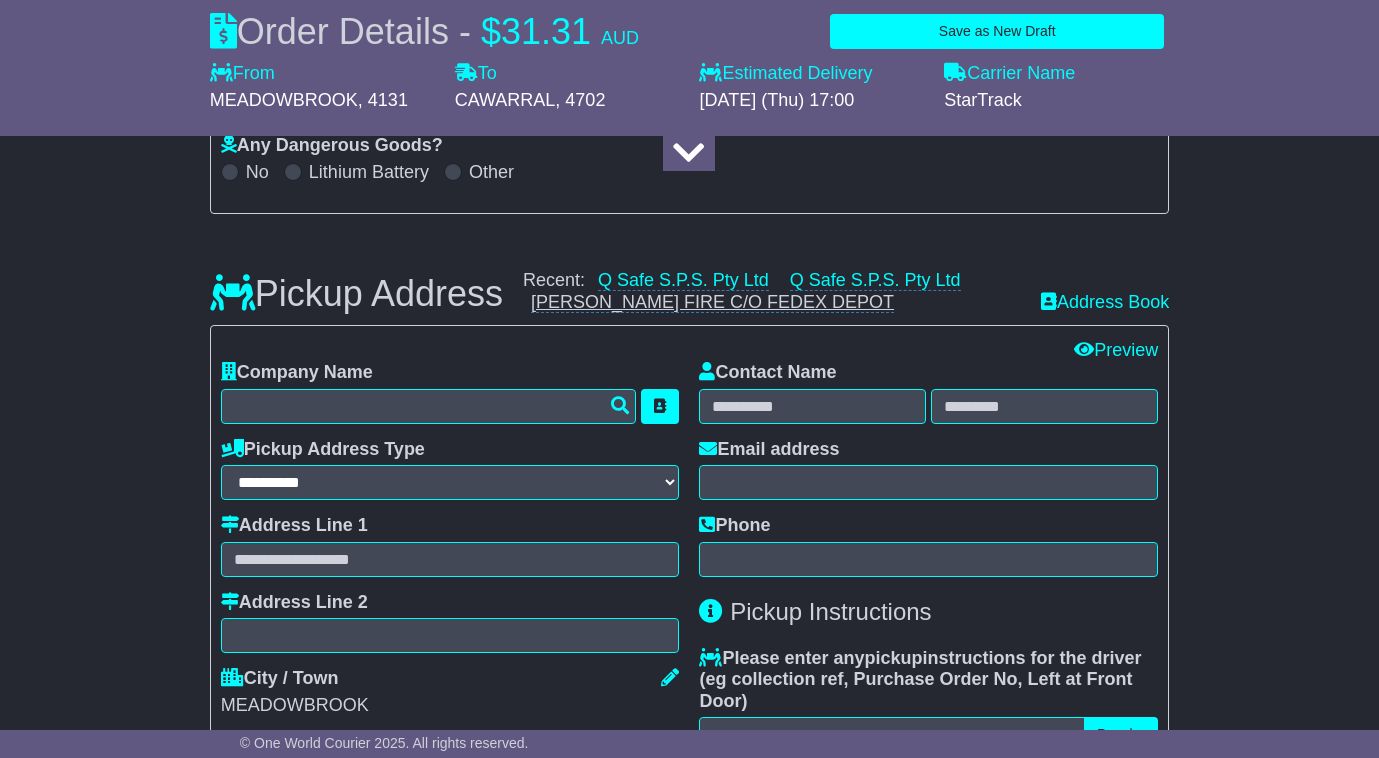 scroll, scrollTop: 100, scrollLeft: 0, axis: vertical 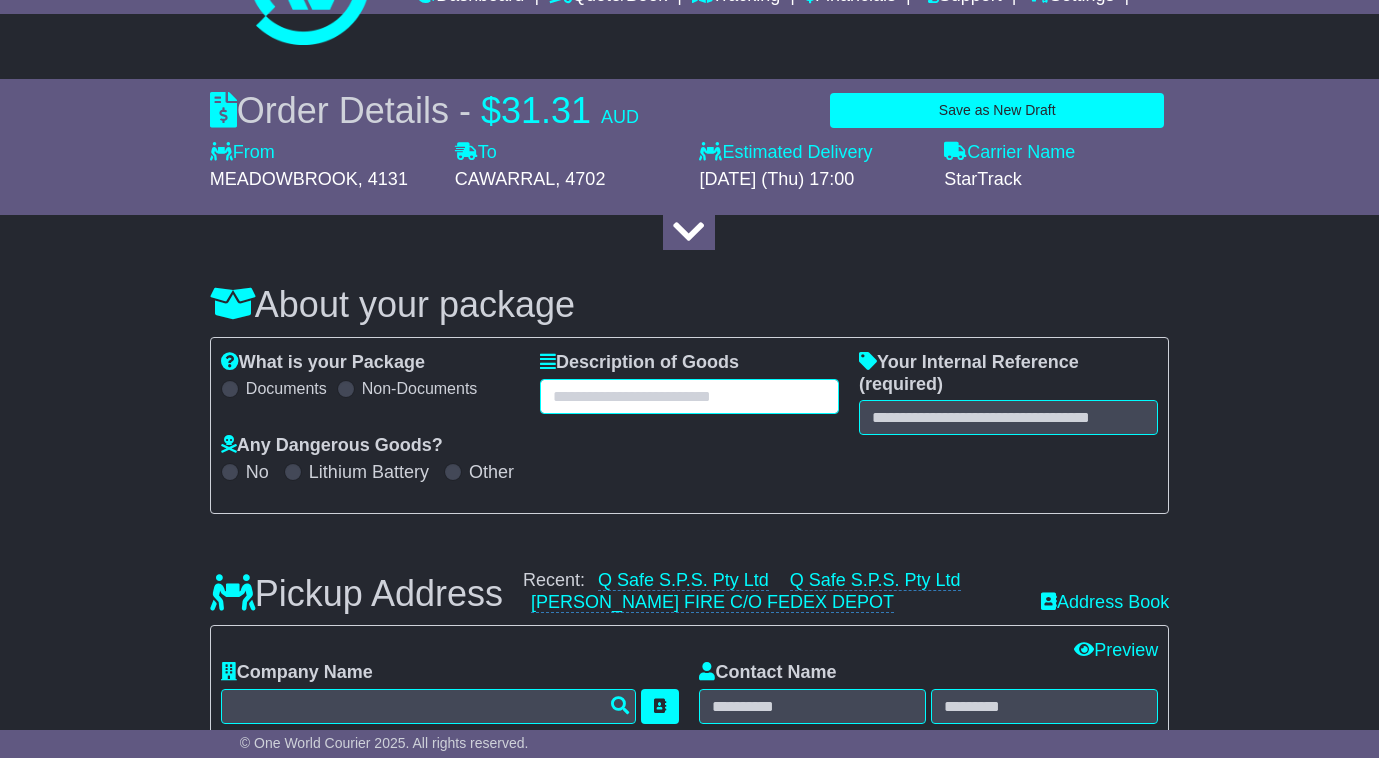 click at bounding box center (689, 396) 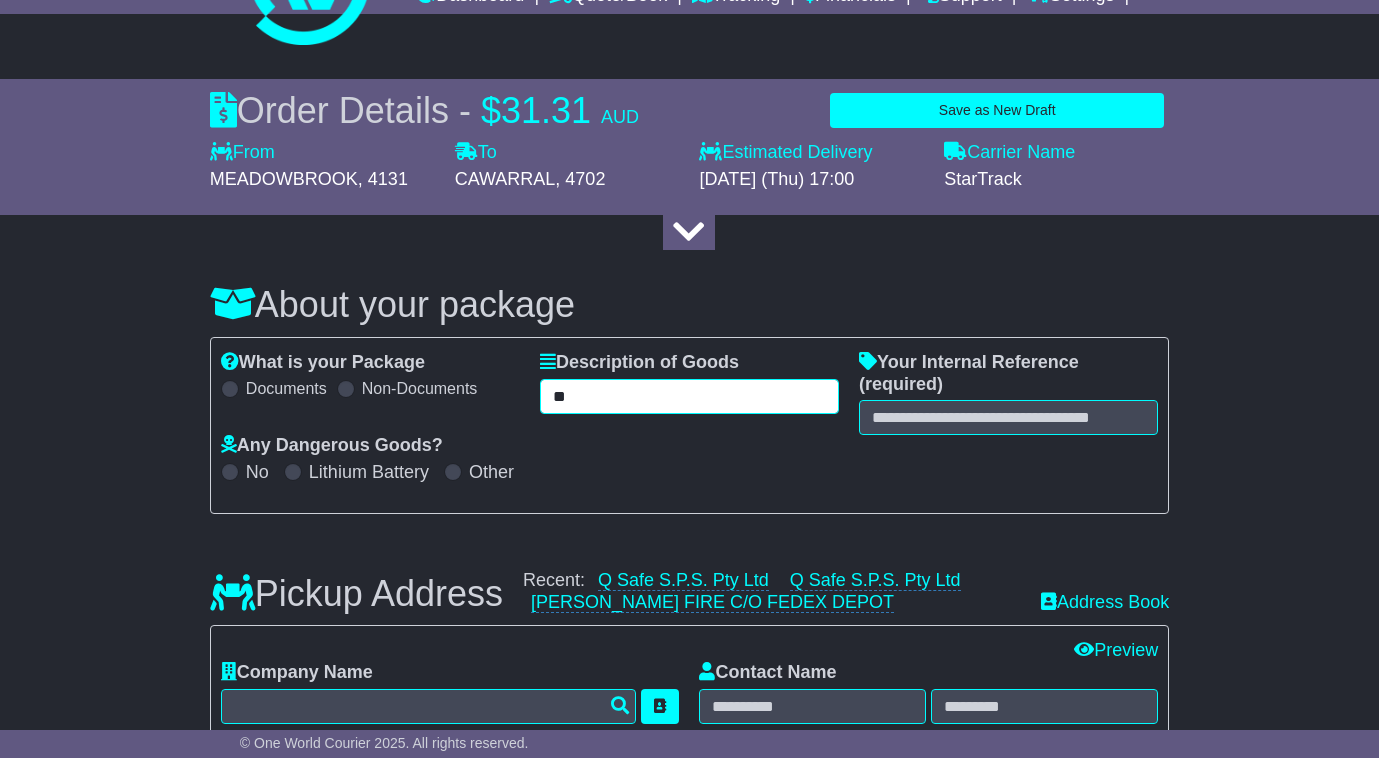 type on "*" 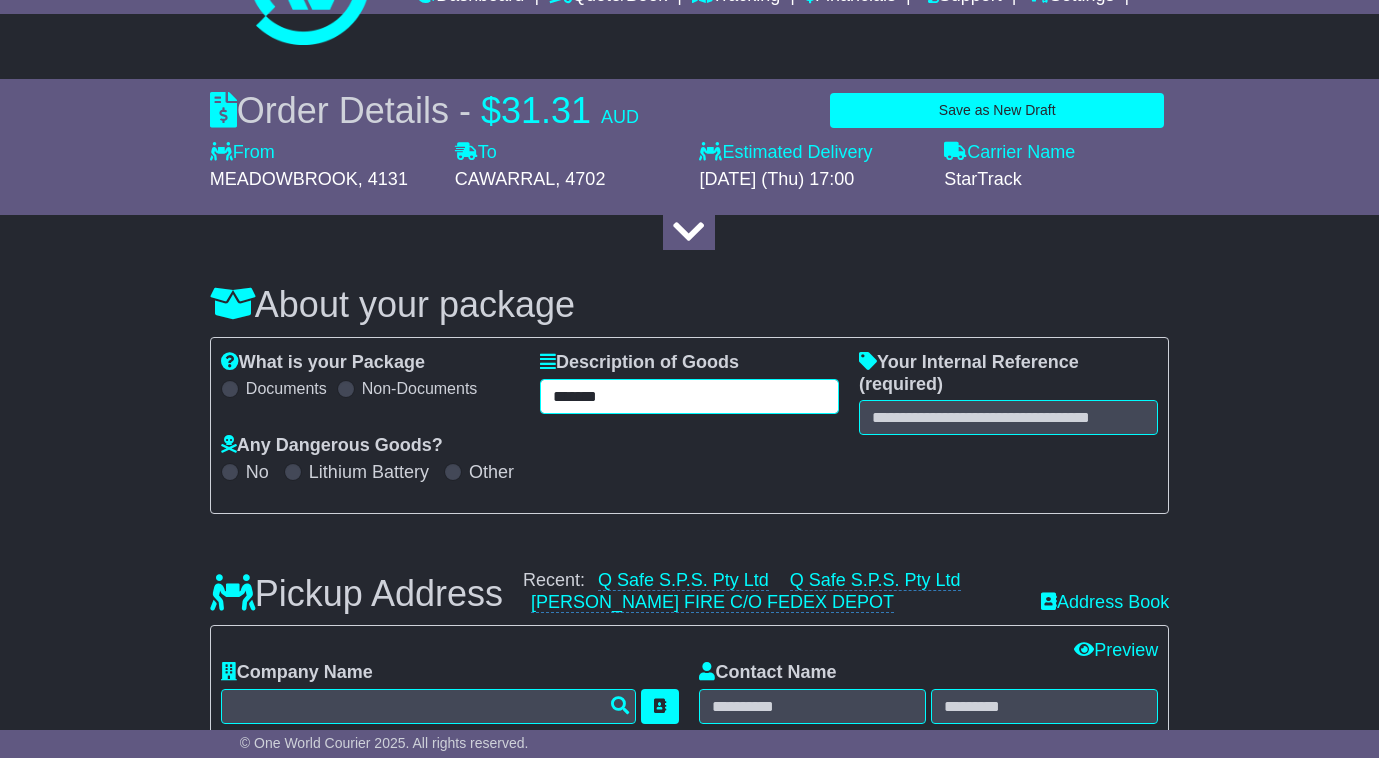 type on "*******" 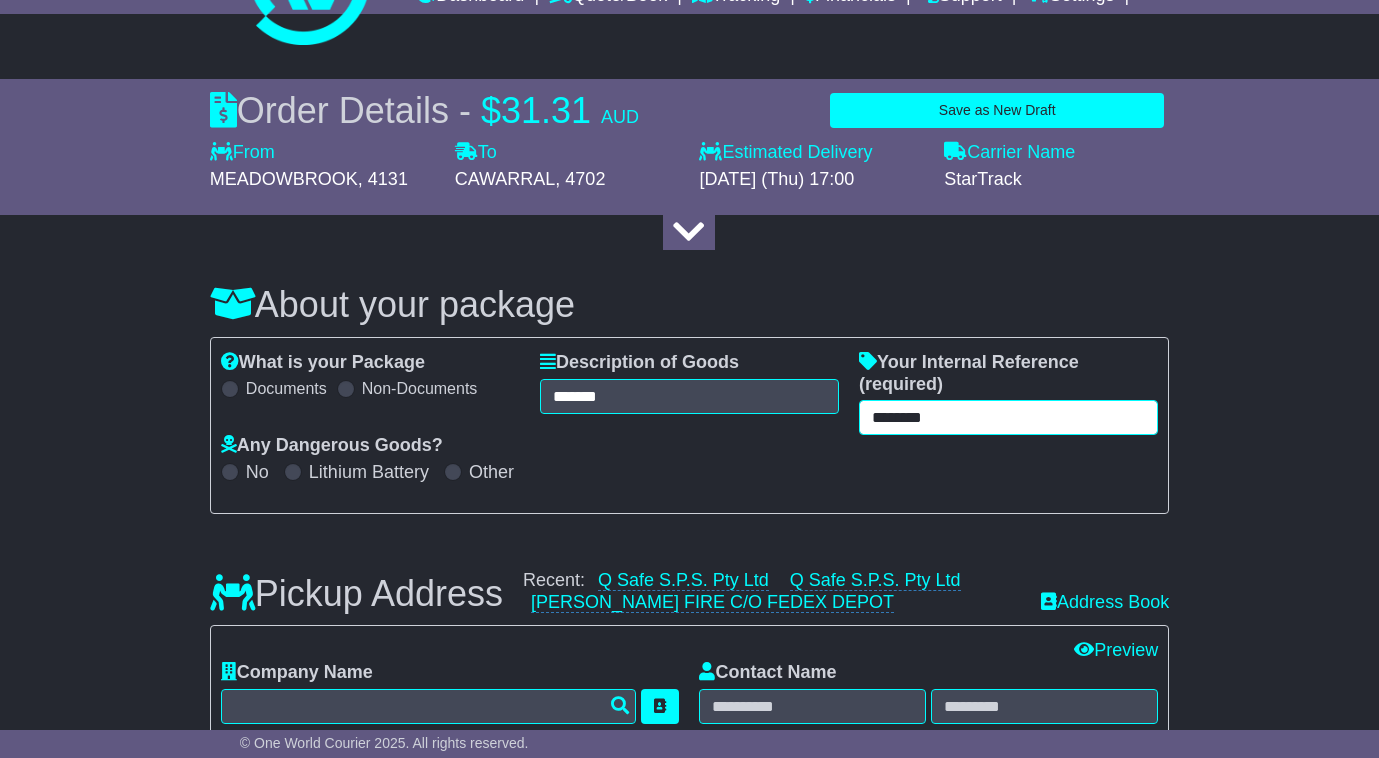 type on "********" 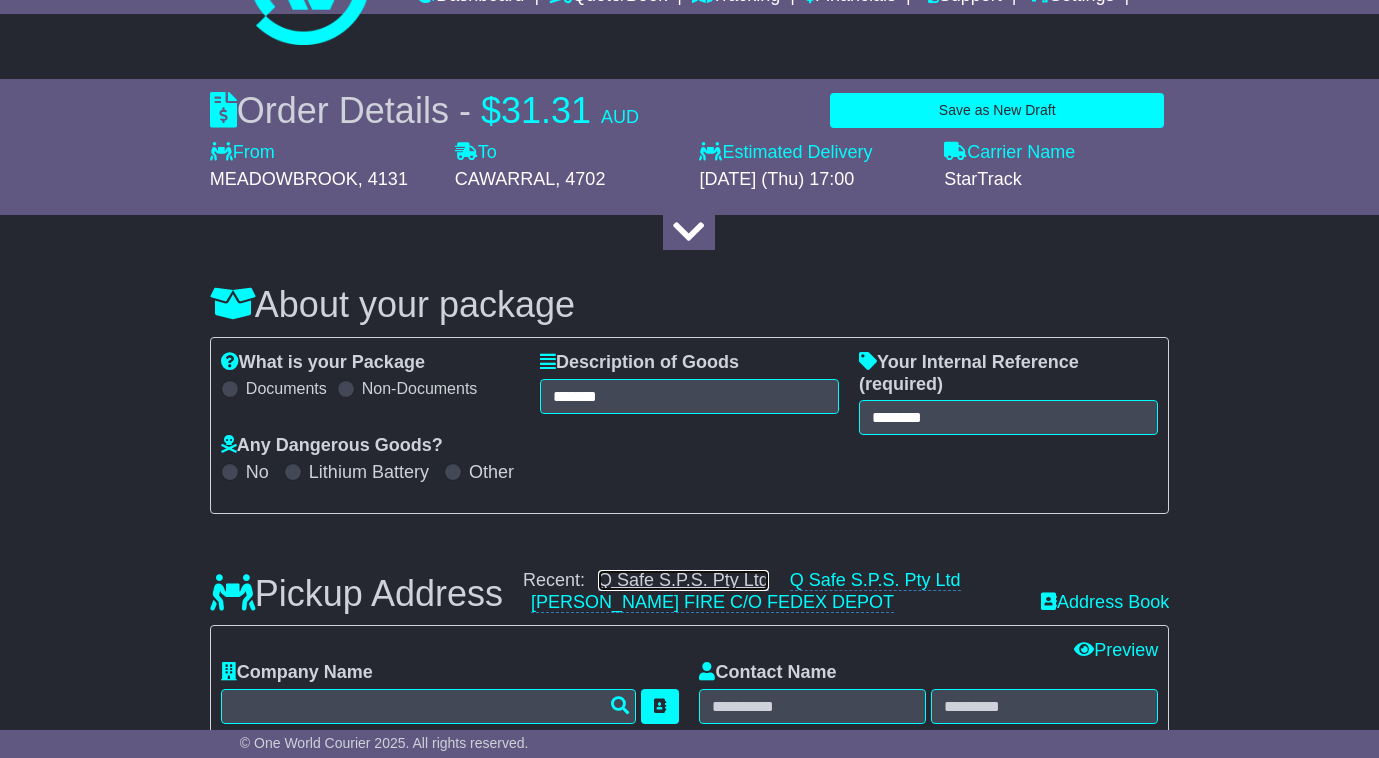 click on "Q Safe S.P.S. Pty Ltd" at bounding box center (683, 580) 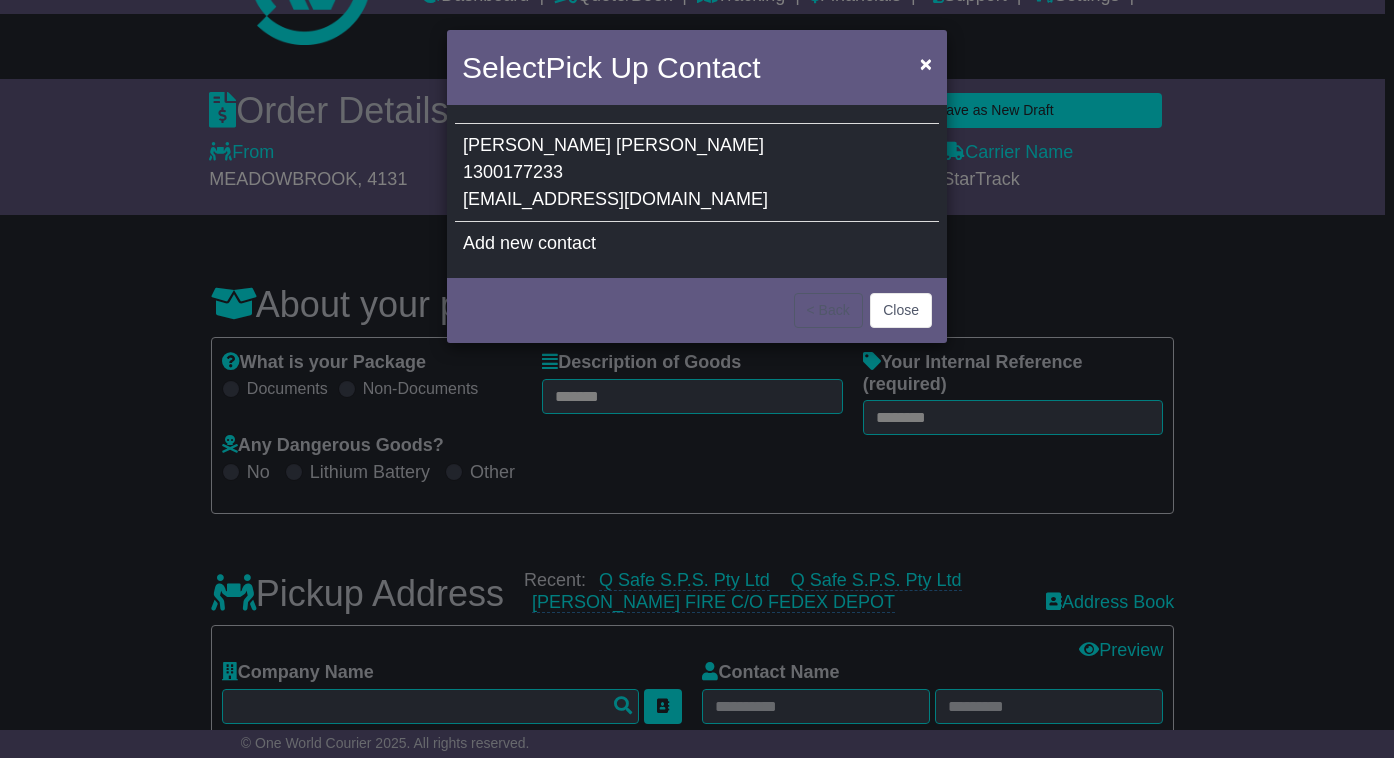 click on "[EMAIL_ADDRESS][DOMAIN_NAME]" at bounding box center (615, 199) 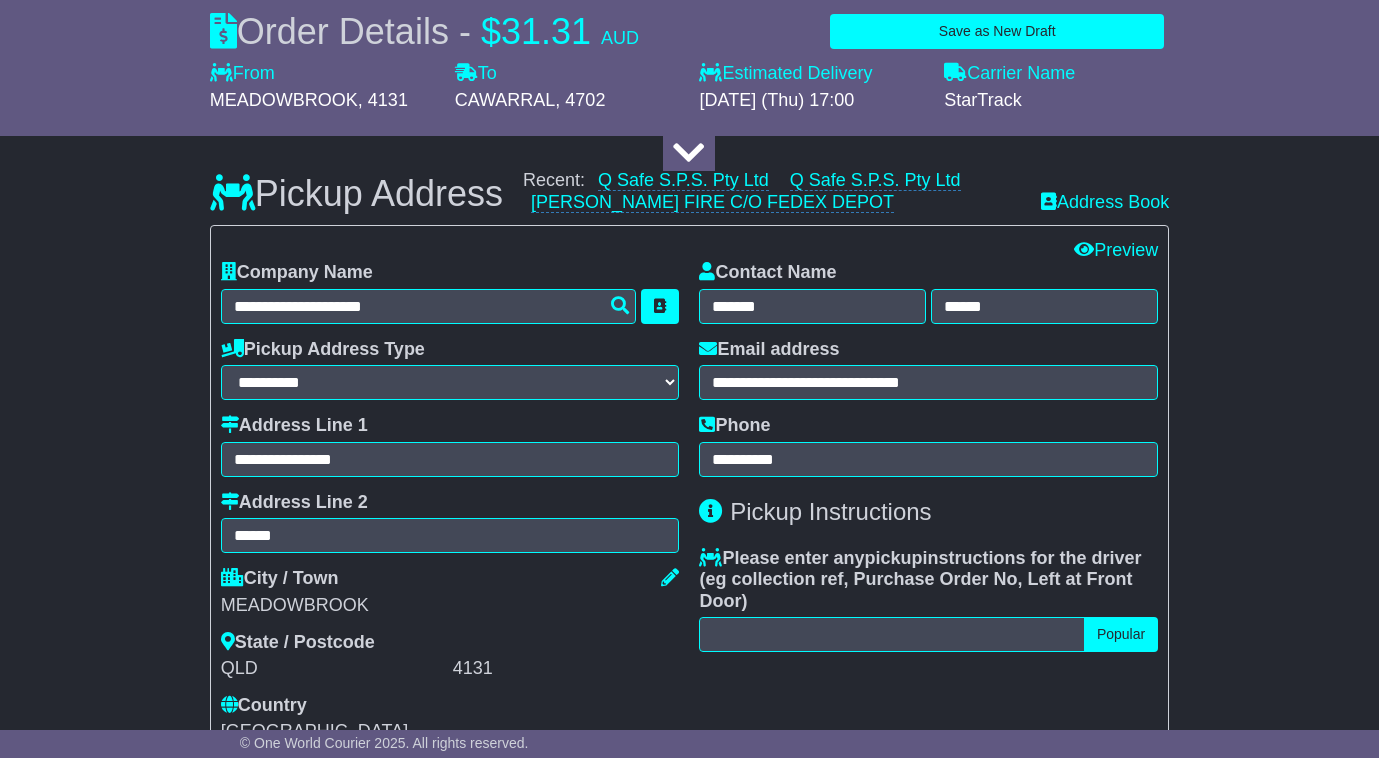 scroll, scrollTop: 900, scrollLeft: 0, axis: vertical 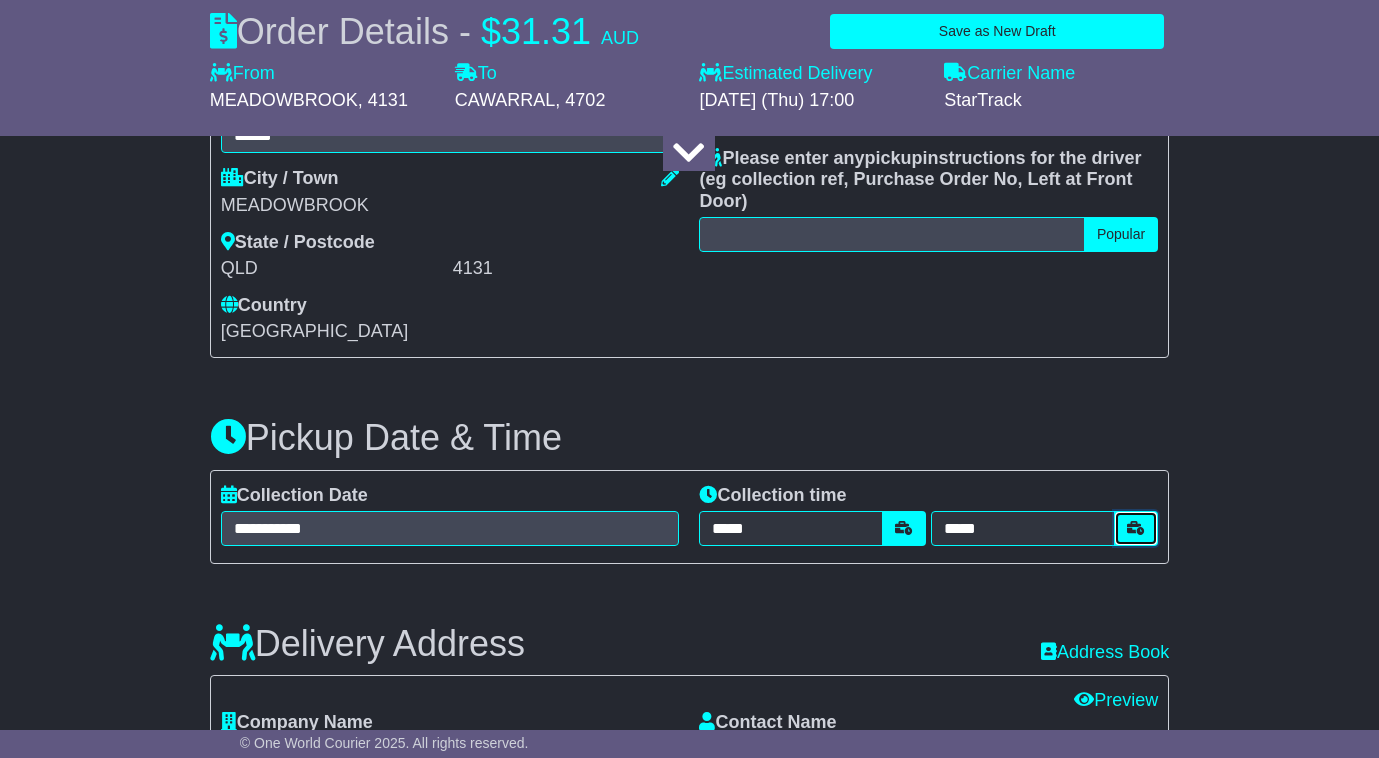 click at bounding box center (1136, 528) 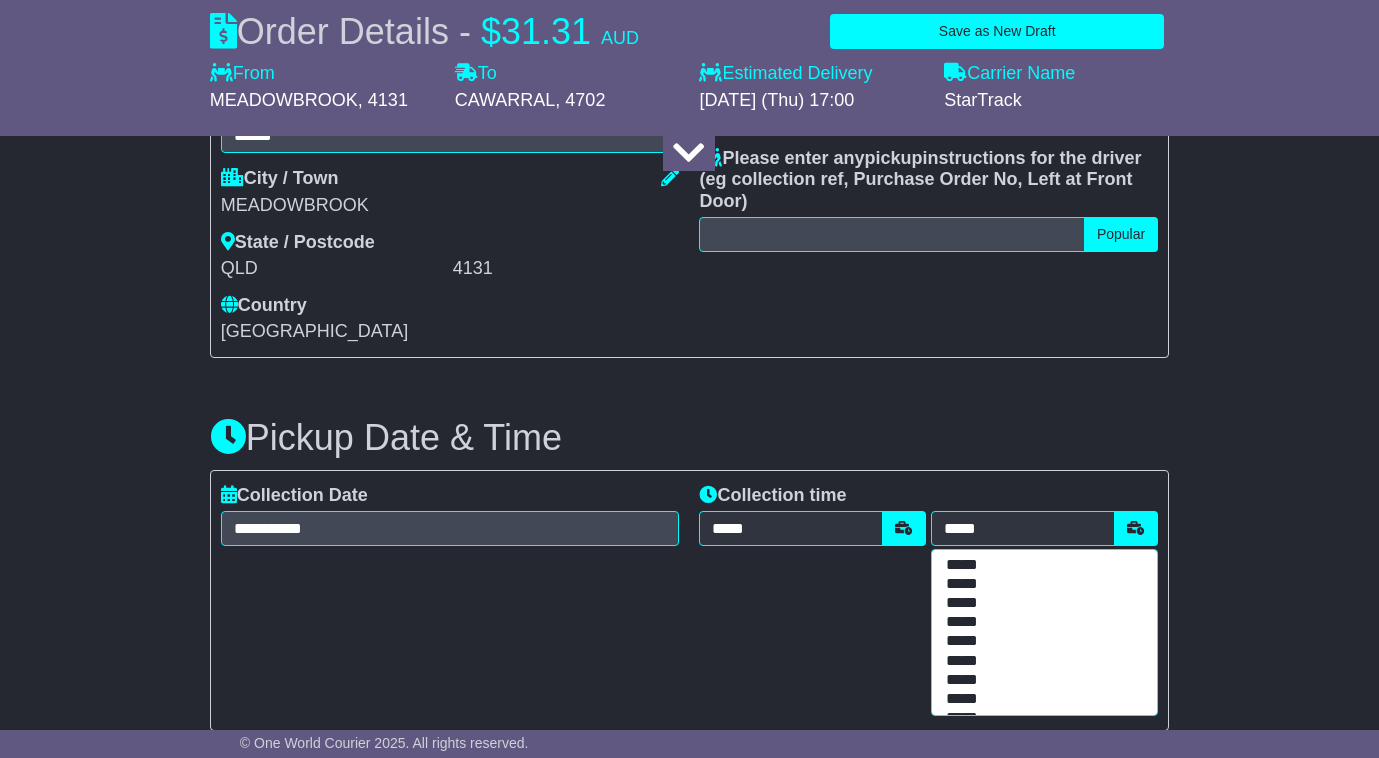 scroll, scrollTop: 1200, scrollLeft: 0, axis: vertical 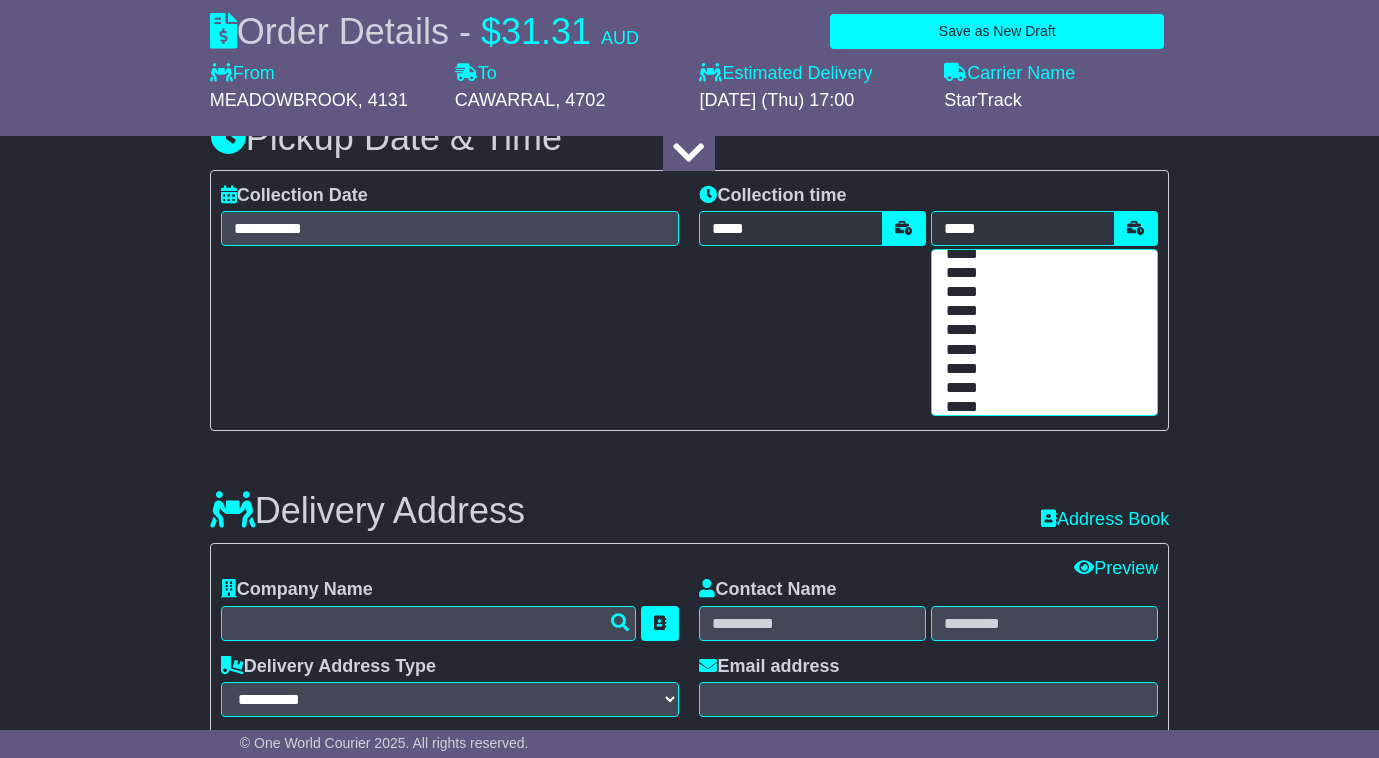 click on "*****" at bounding box center (1040, 407) 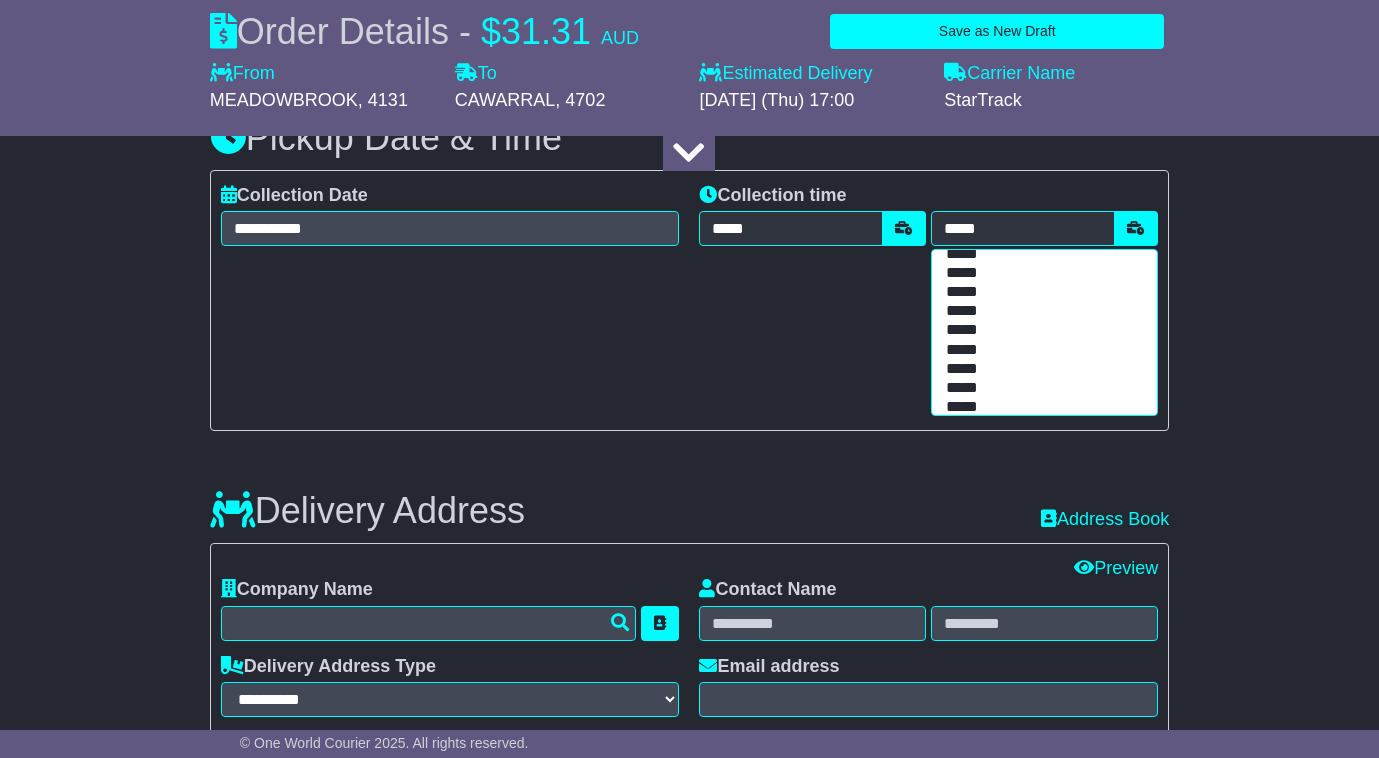 type on "*****" 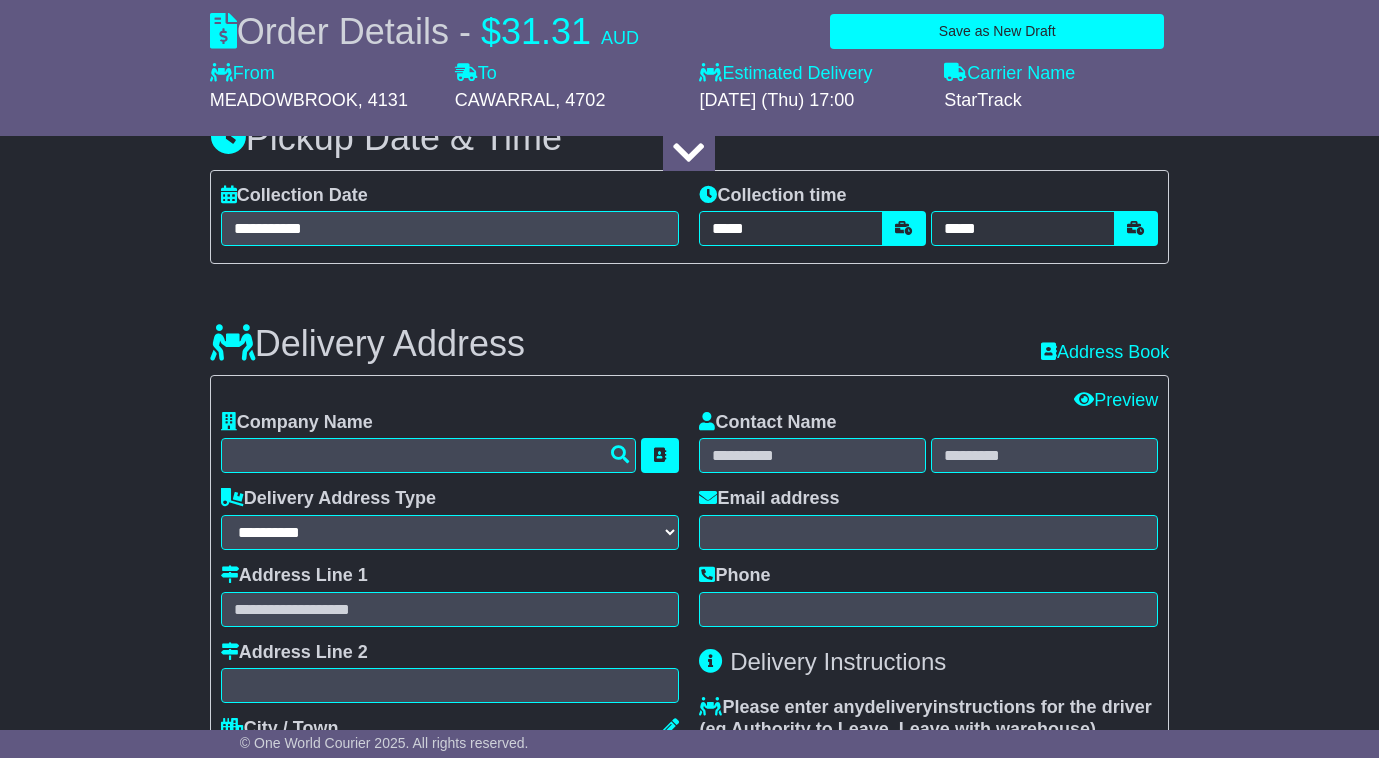 scroll, scrollTop: 0, scrollLeft: 0, axis: both 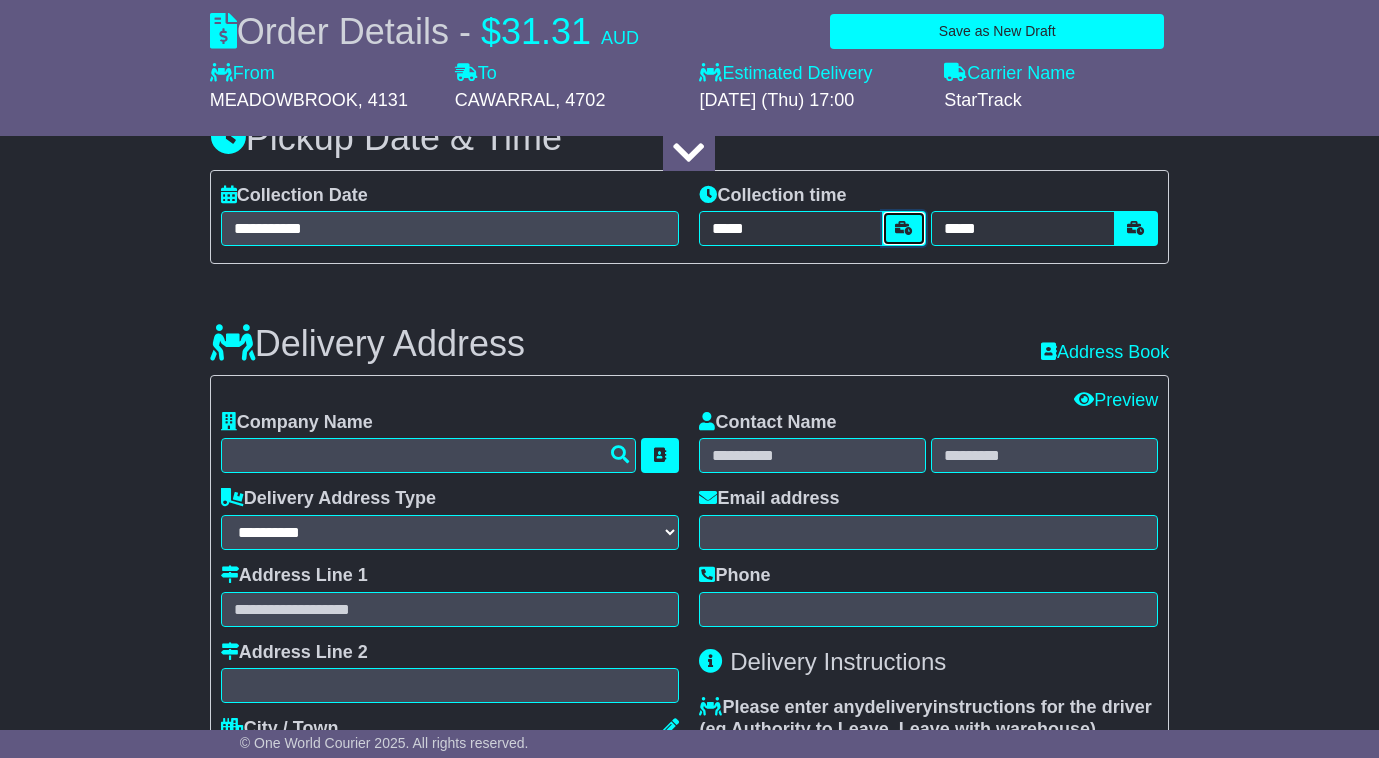 click at bounding box center [904, 228] 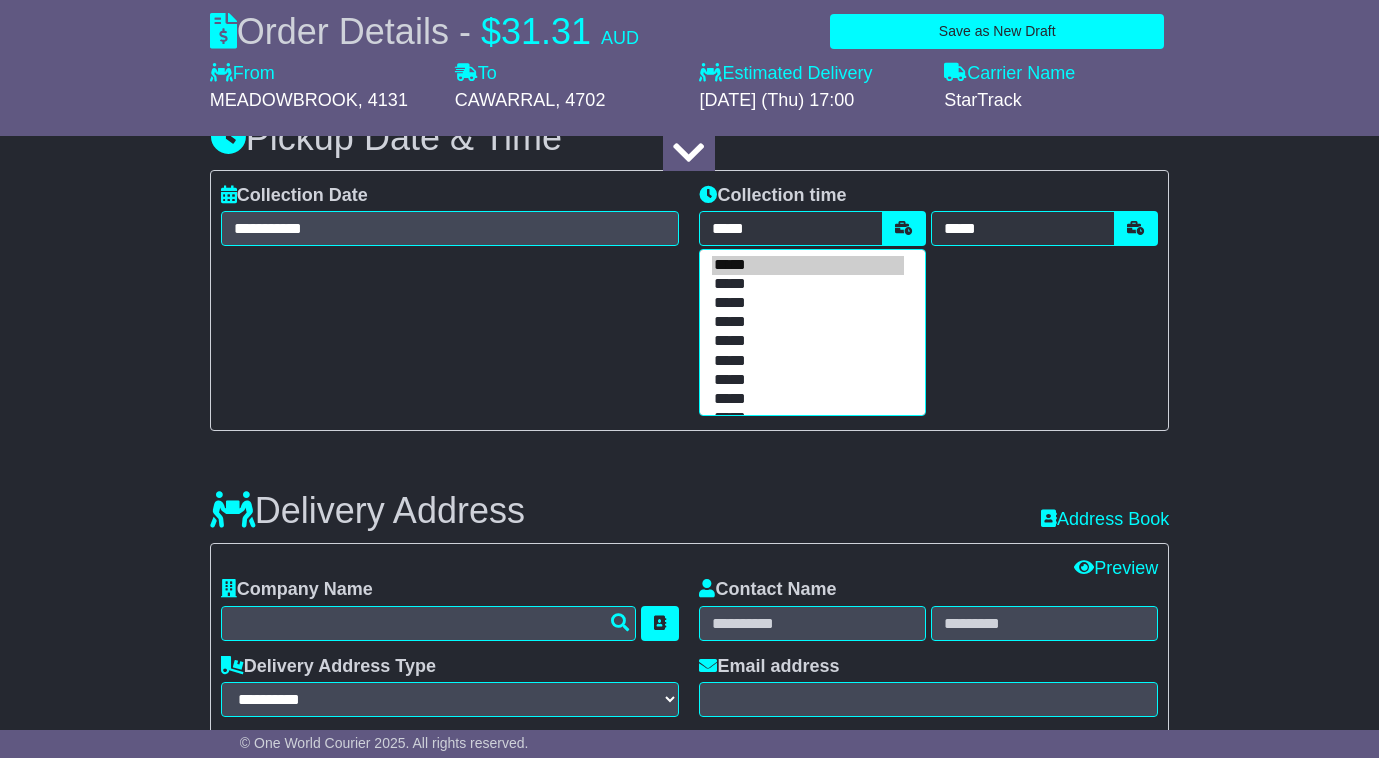 click on "*****" at bounding box center (808, 380) 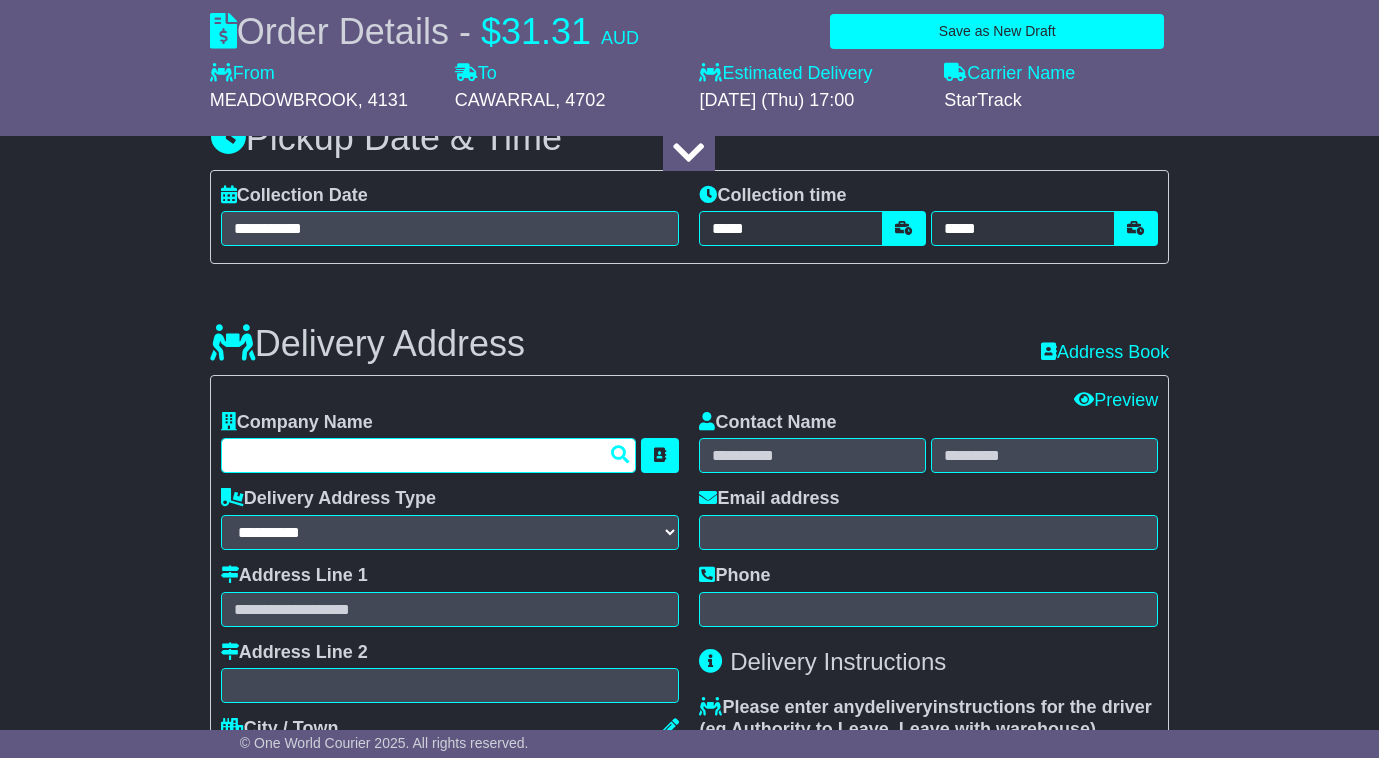 click at bounding box center [429, 455] 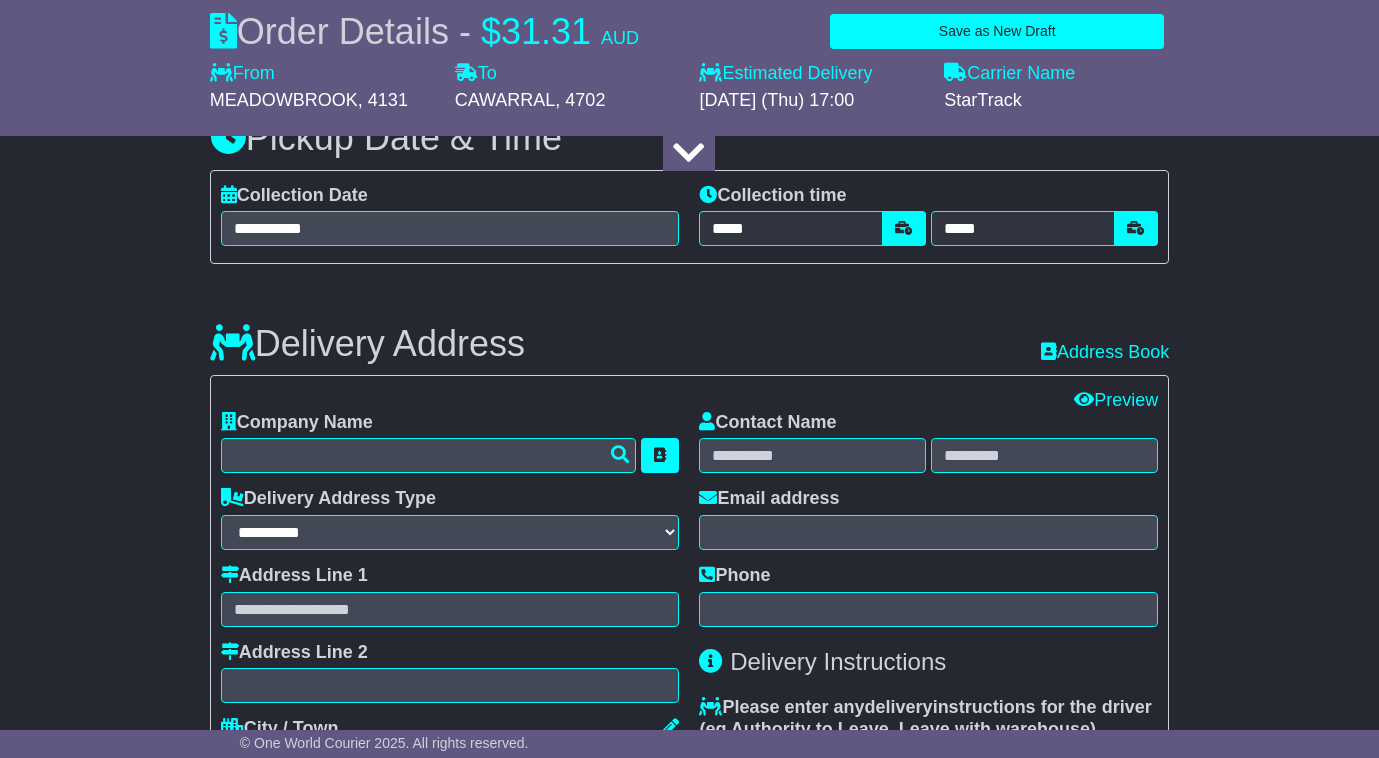 click on "**********" at bounding box center (689, 601) 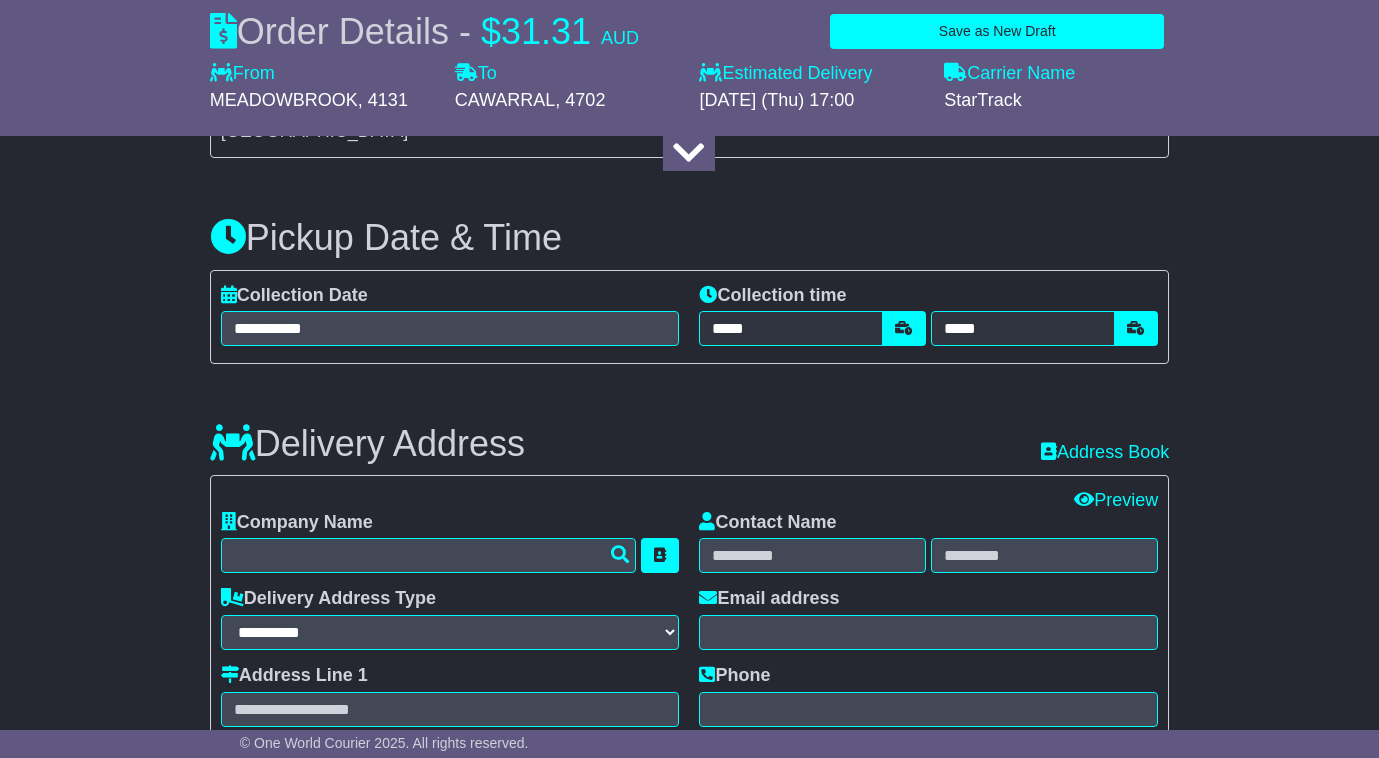 scroll, scrollTop: 1400, scrollLeft: 0, axis: vertical 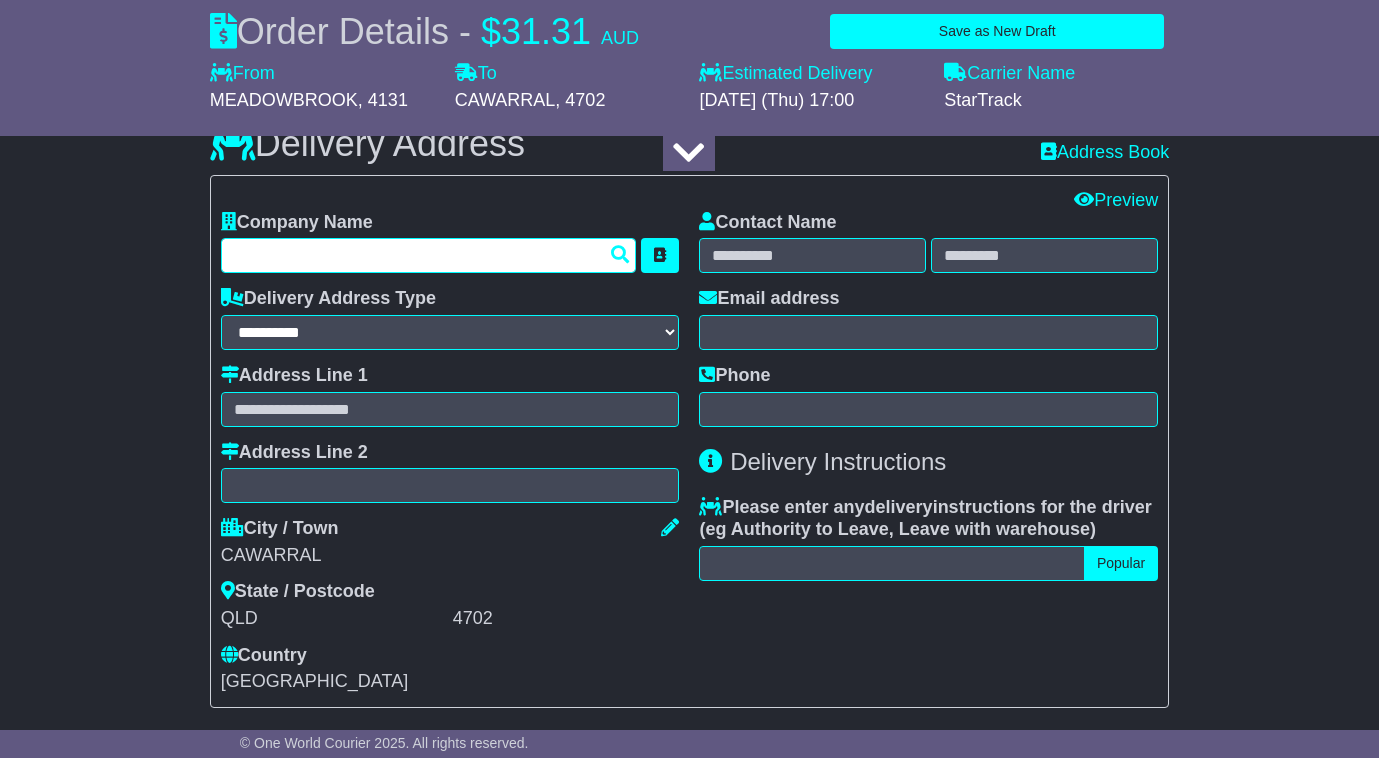 click at bounding box center (429, 255) 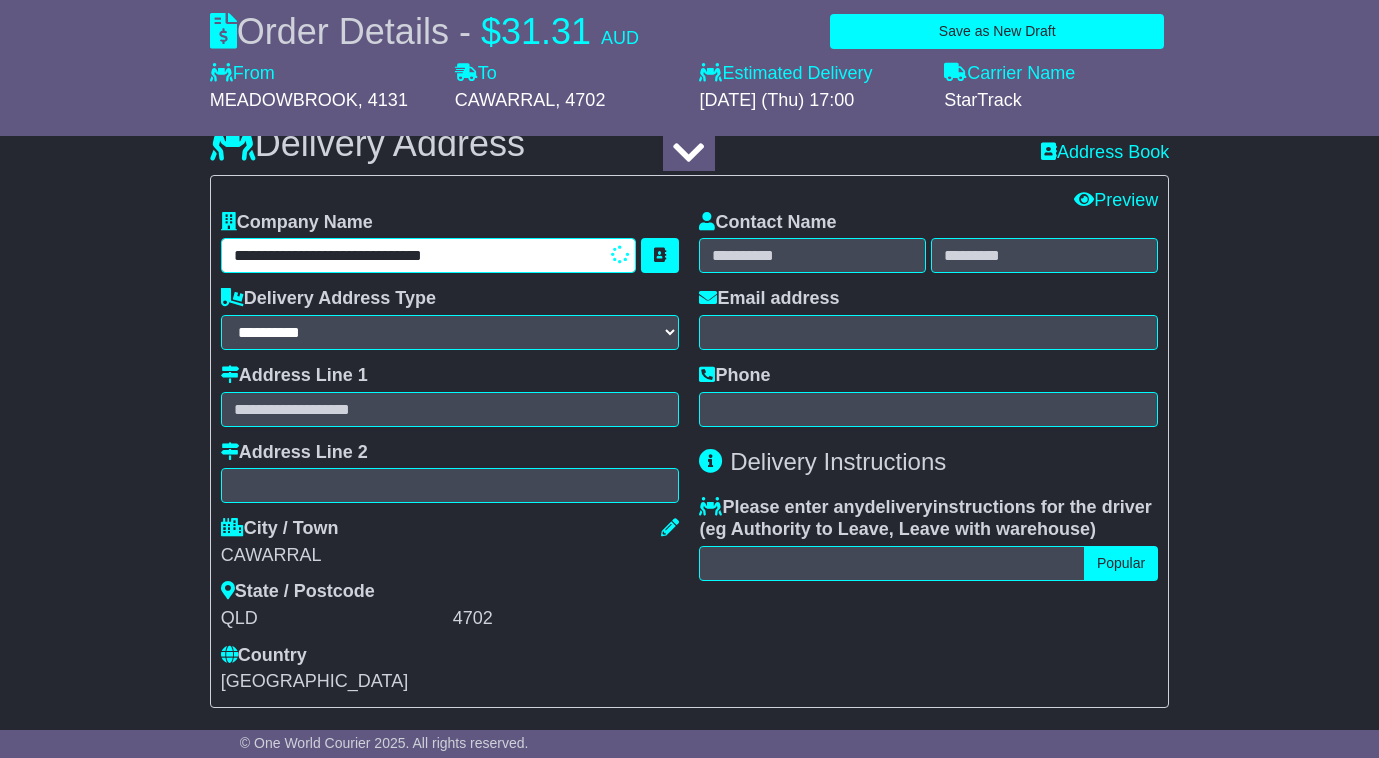 type on "**********" 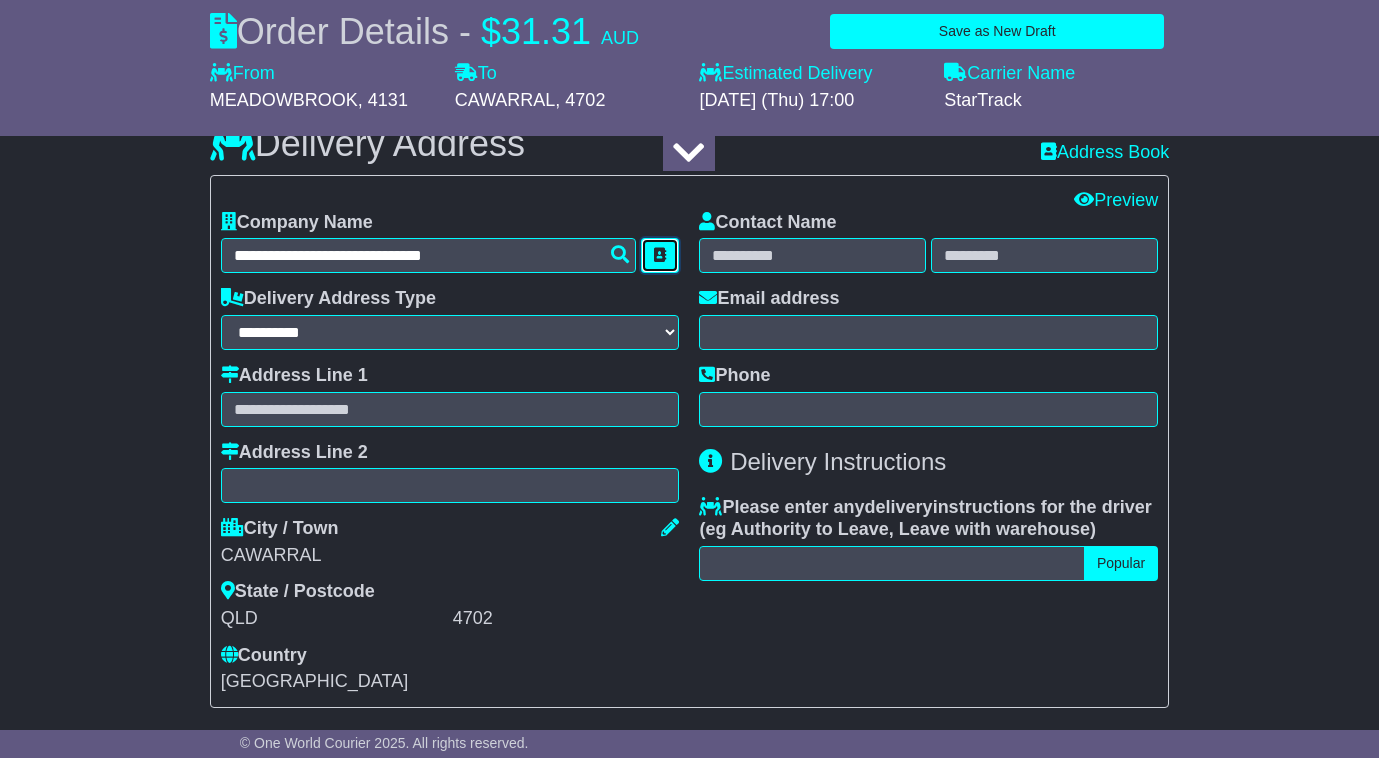 type 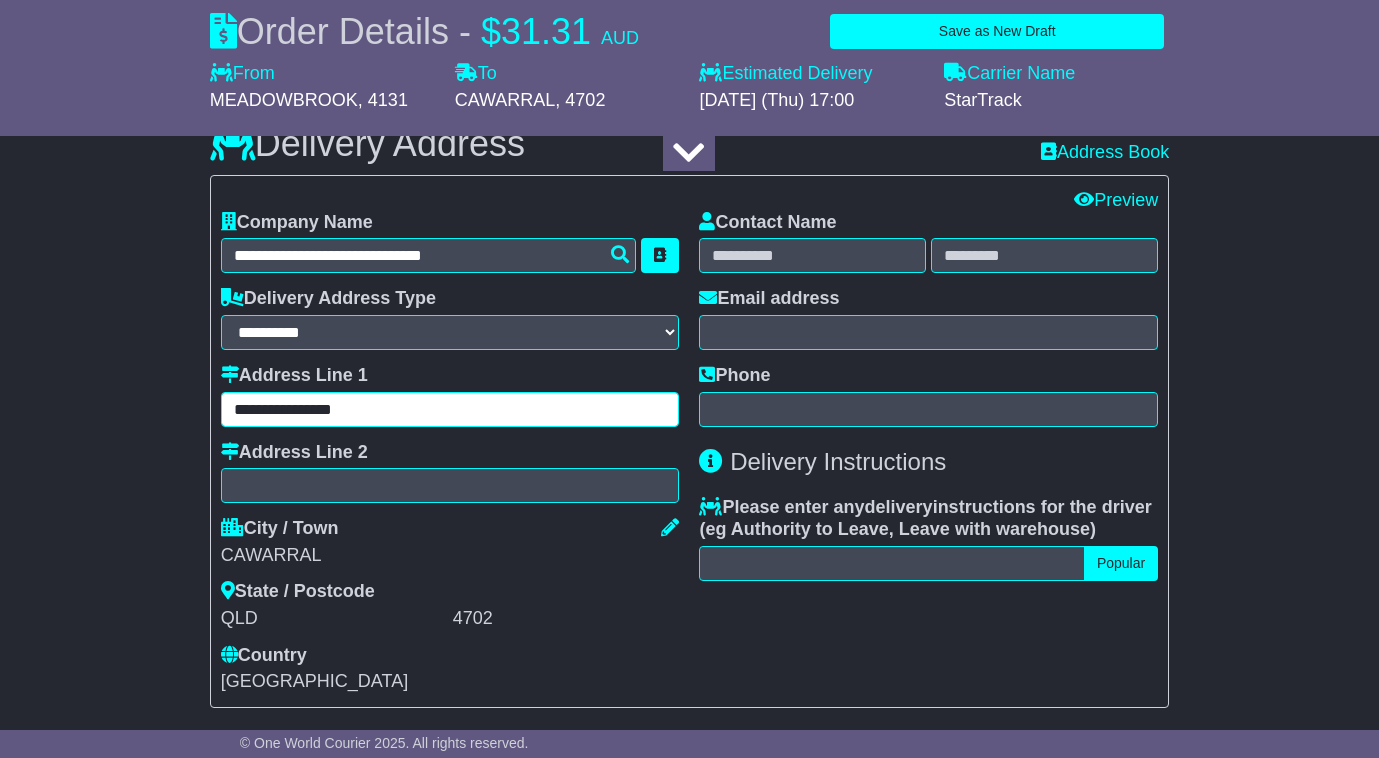type on "**********" 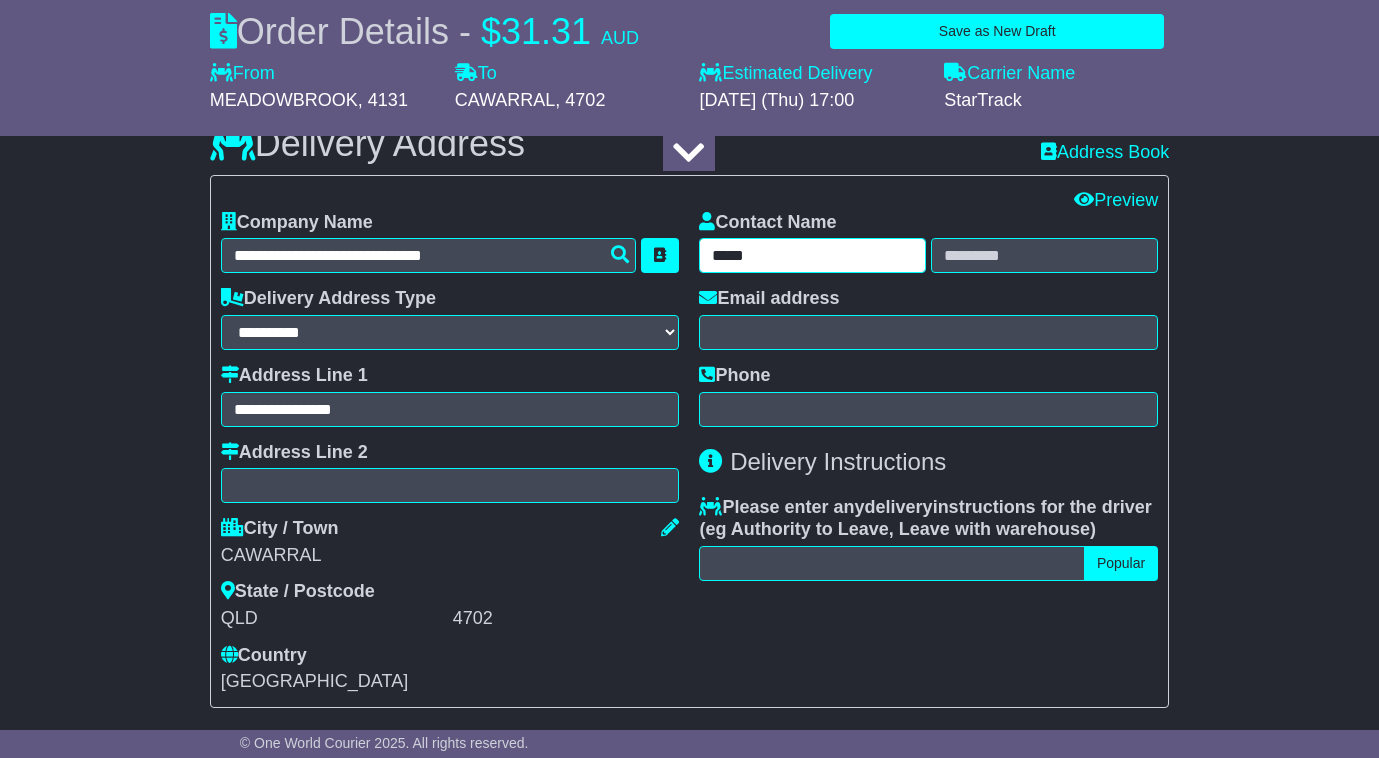 type on "*****" 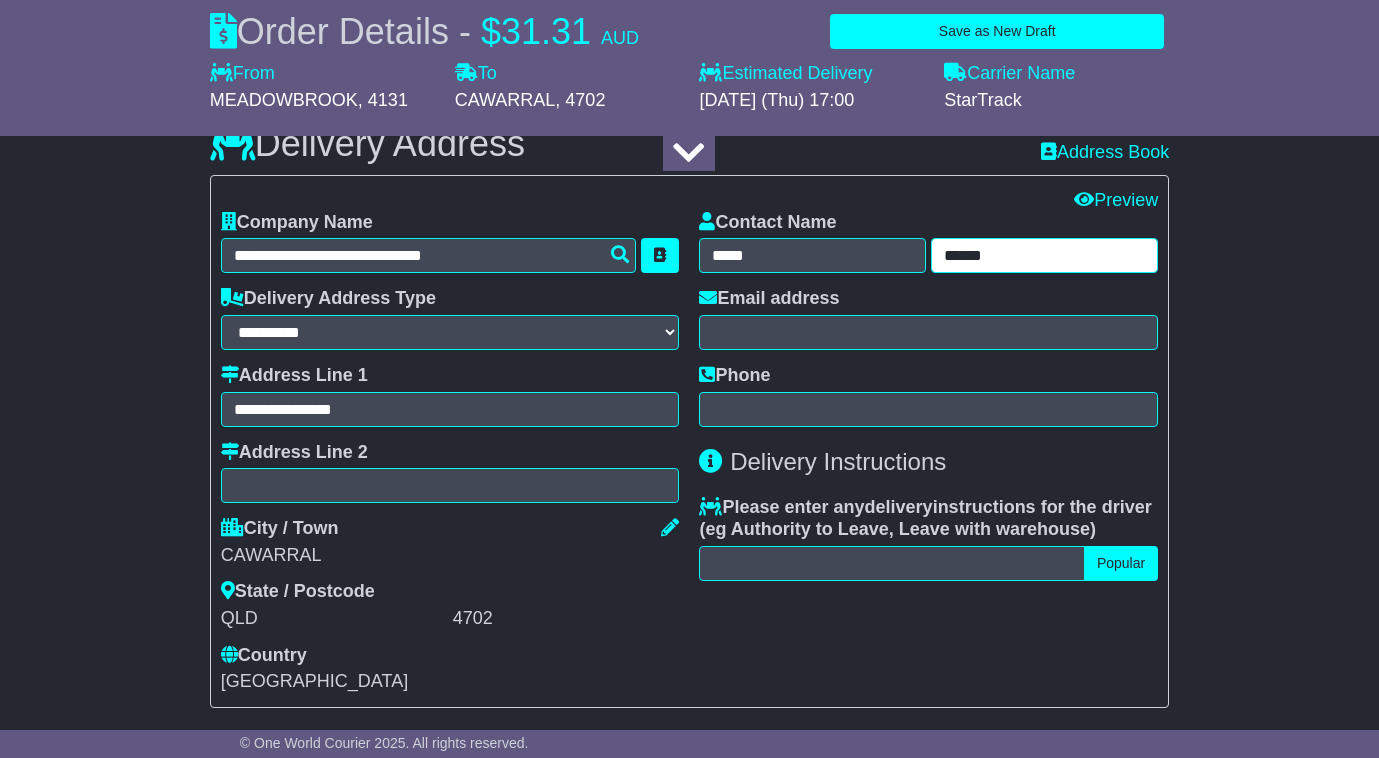 type on "******" 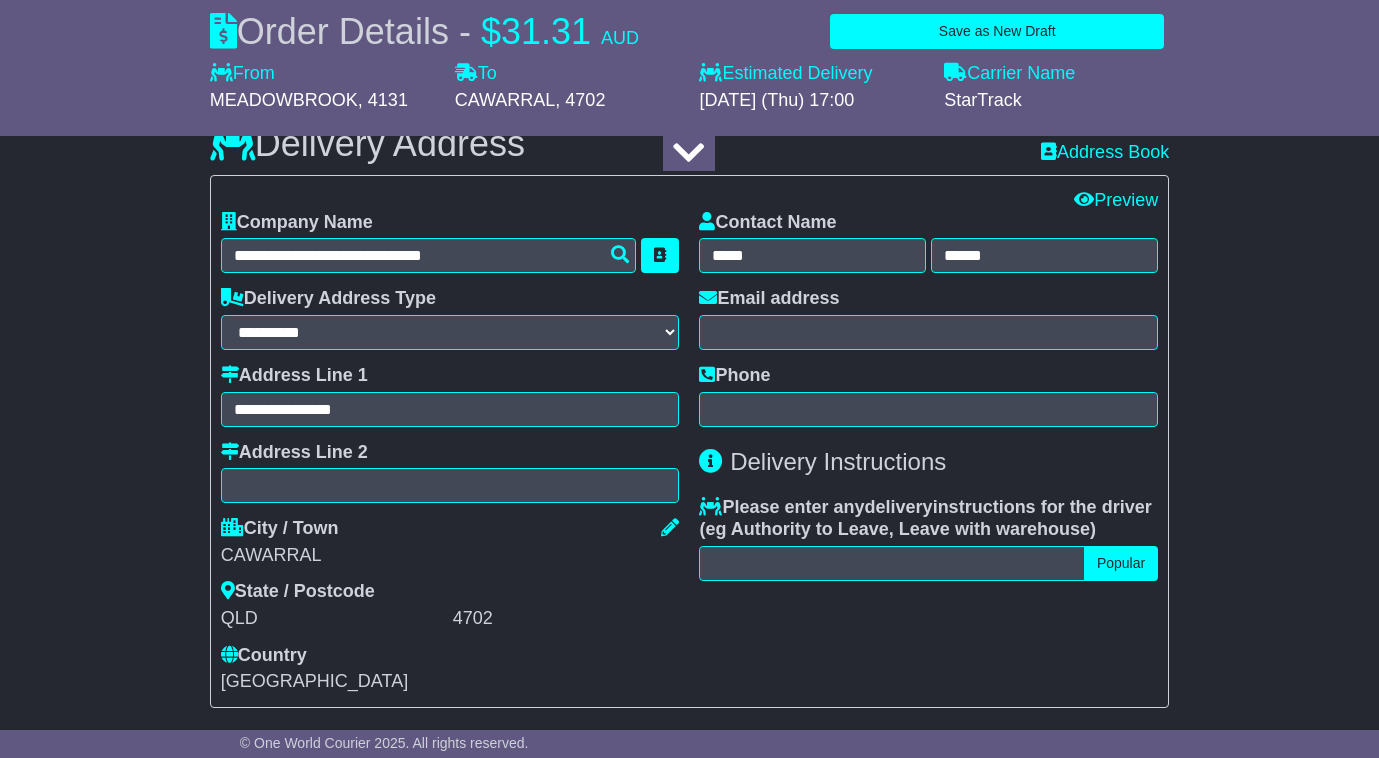 click on "Email address" at bounding box center [928, 319] 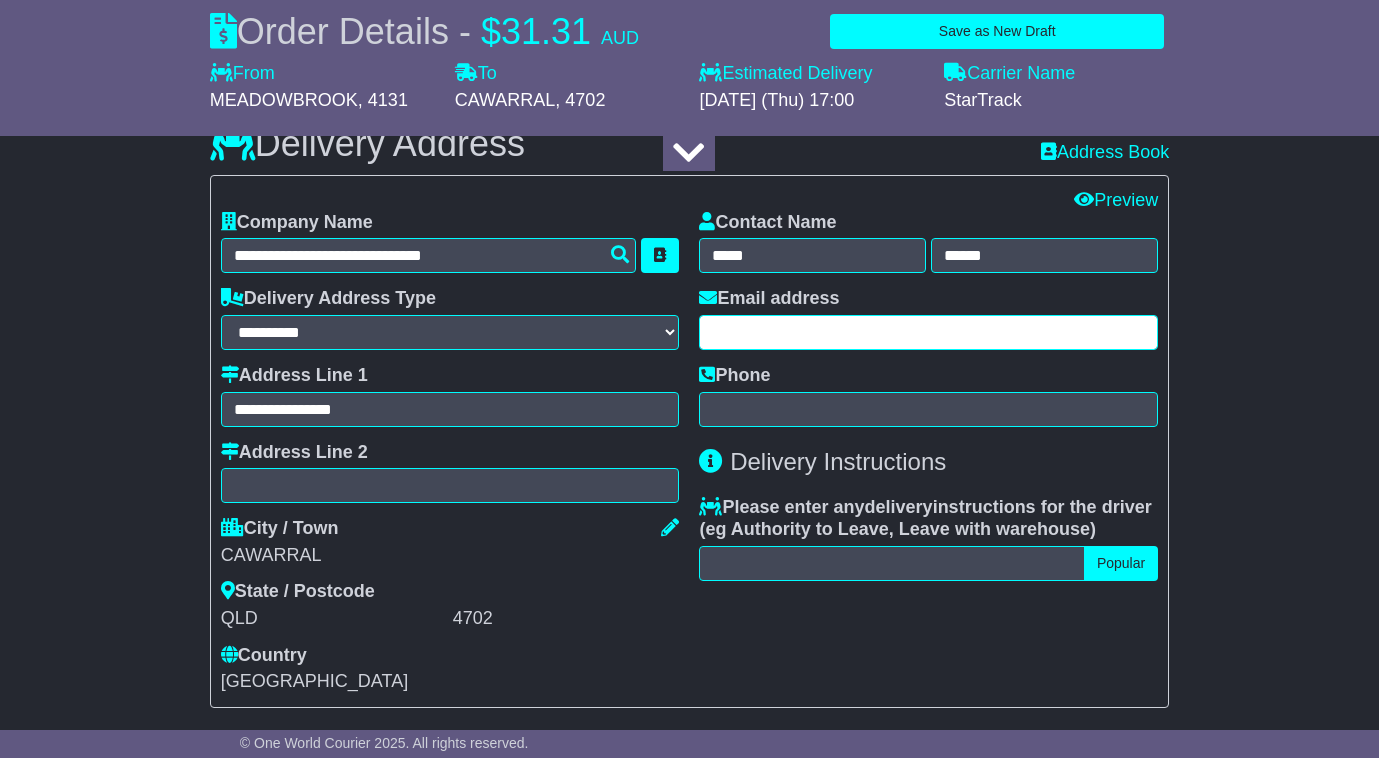 click at bounding box center [928, 332] 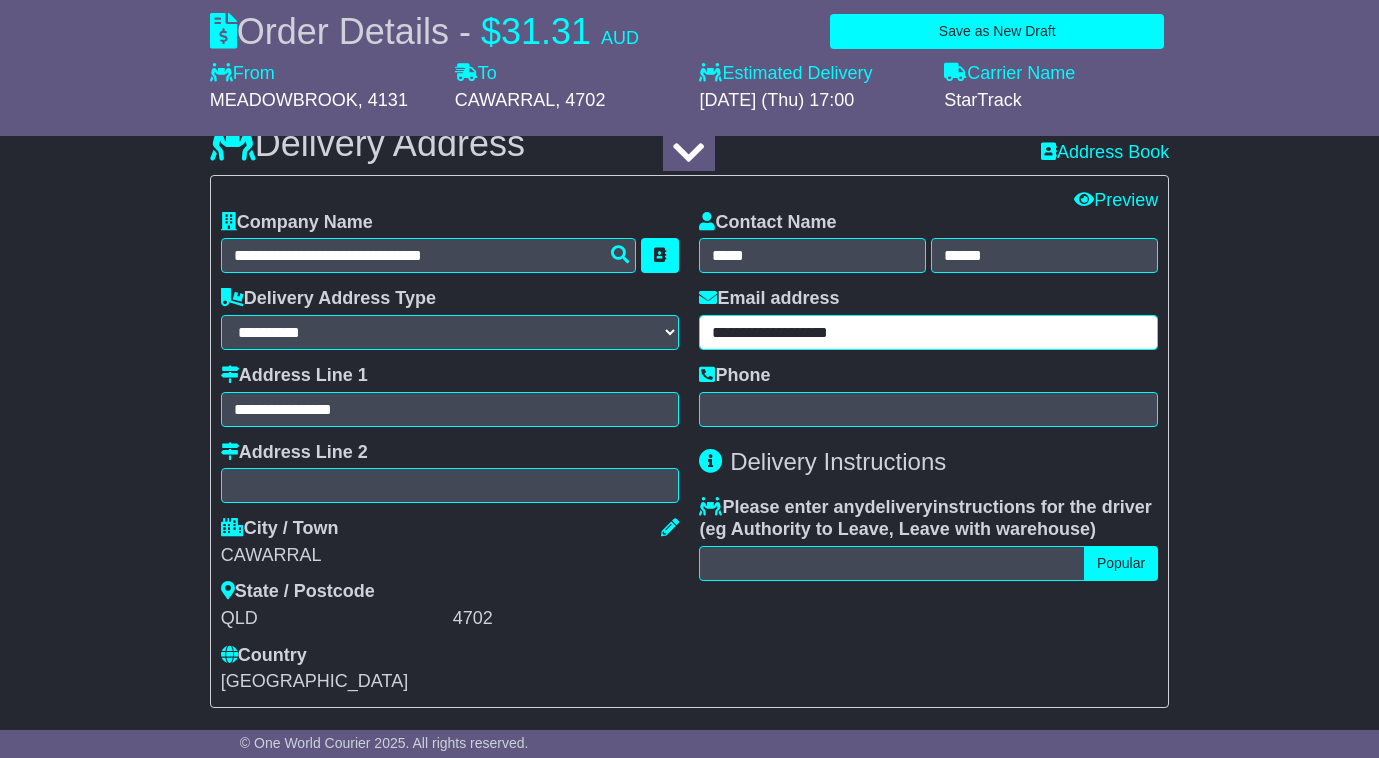 type on "**********" 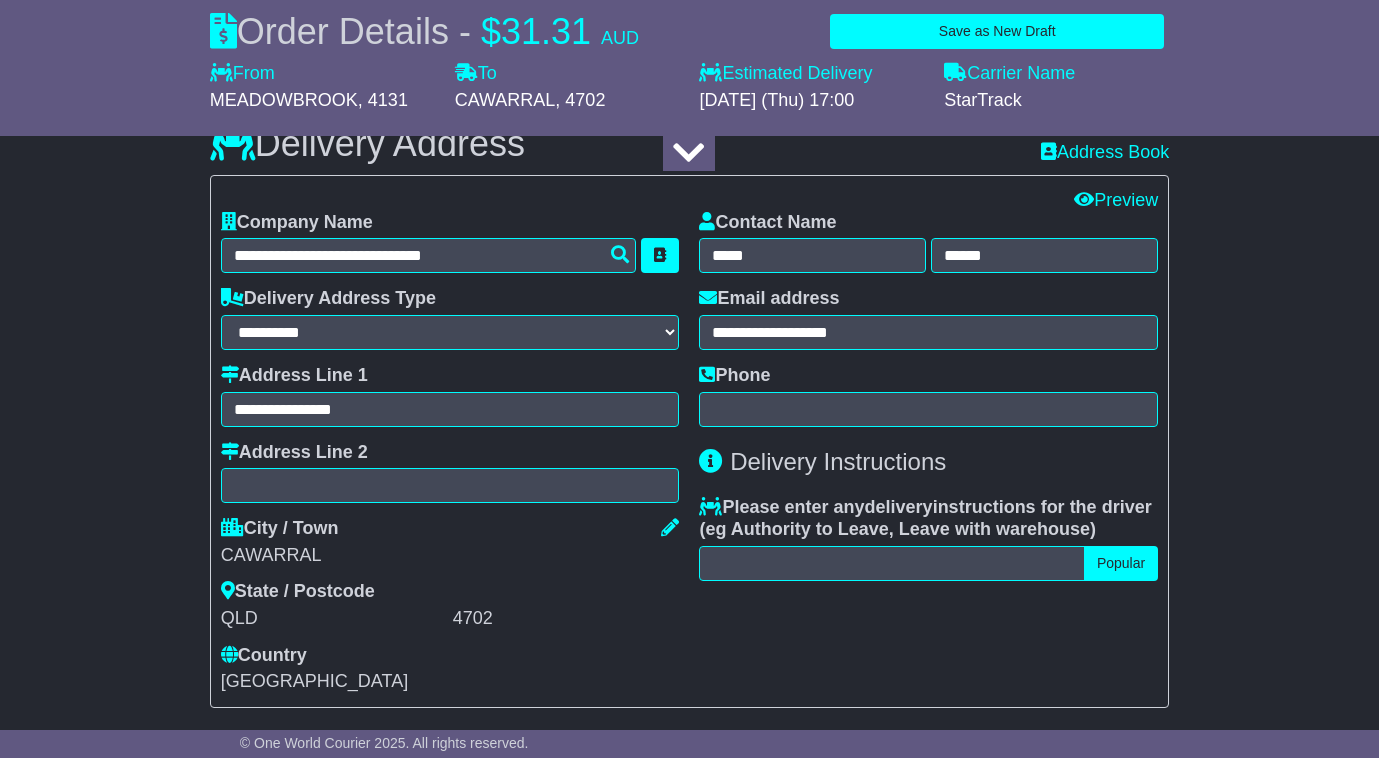 click on "Phone" at bounding box center [928, 396] 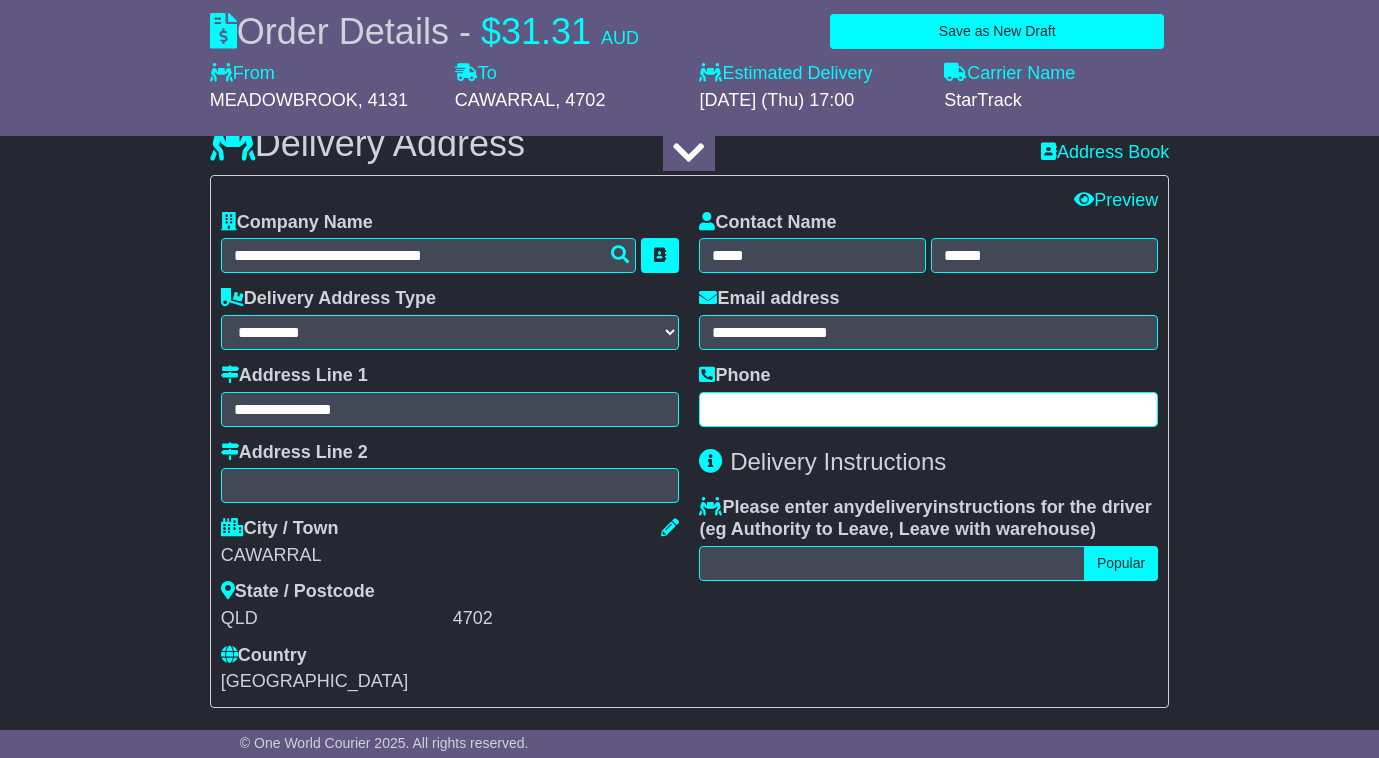 click at bounding box center [928, 409] 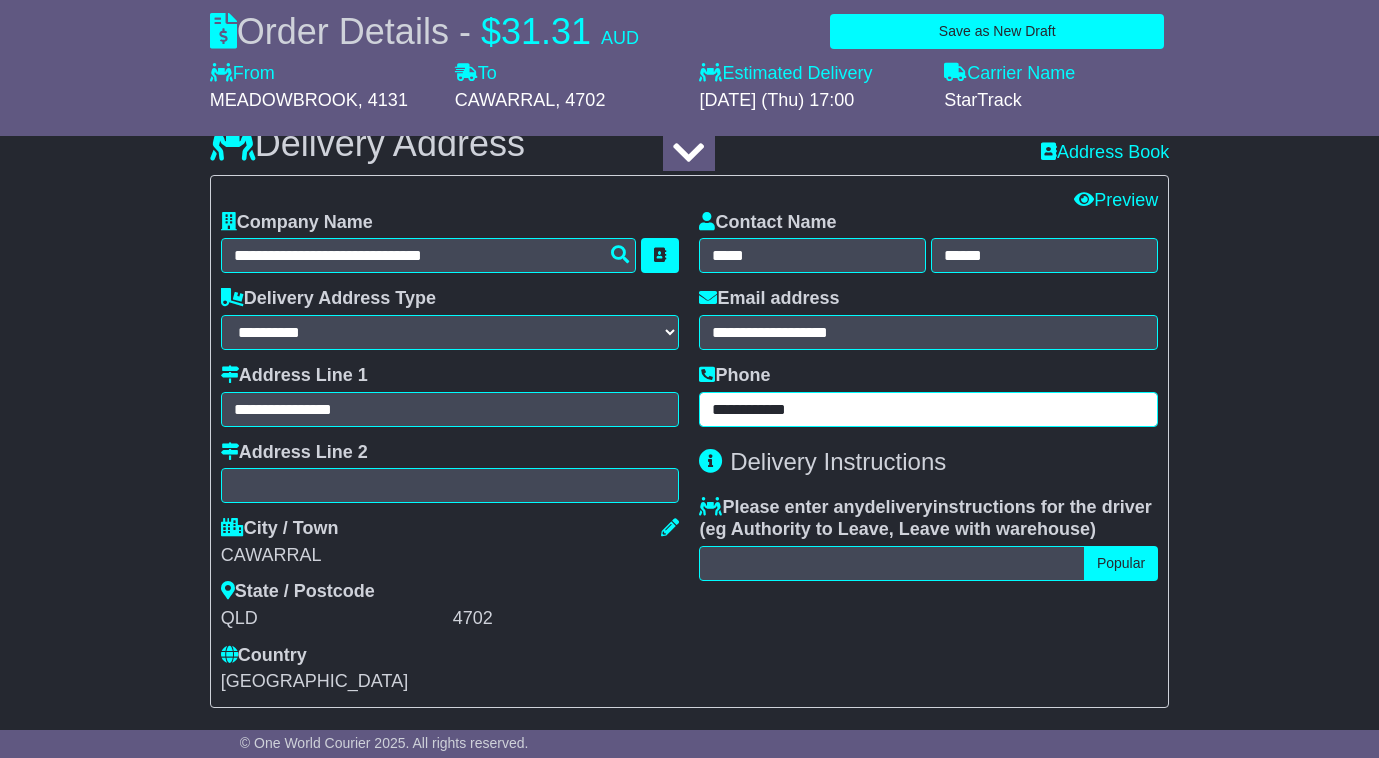 type on "**********" 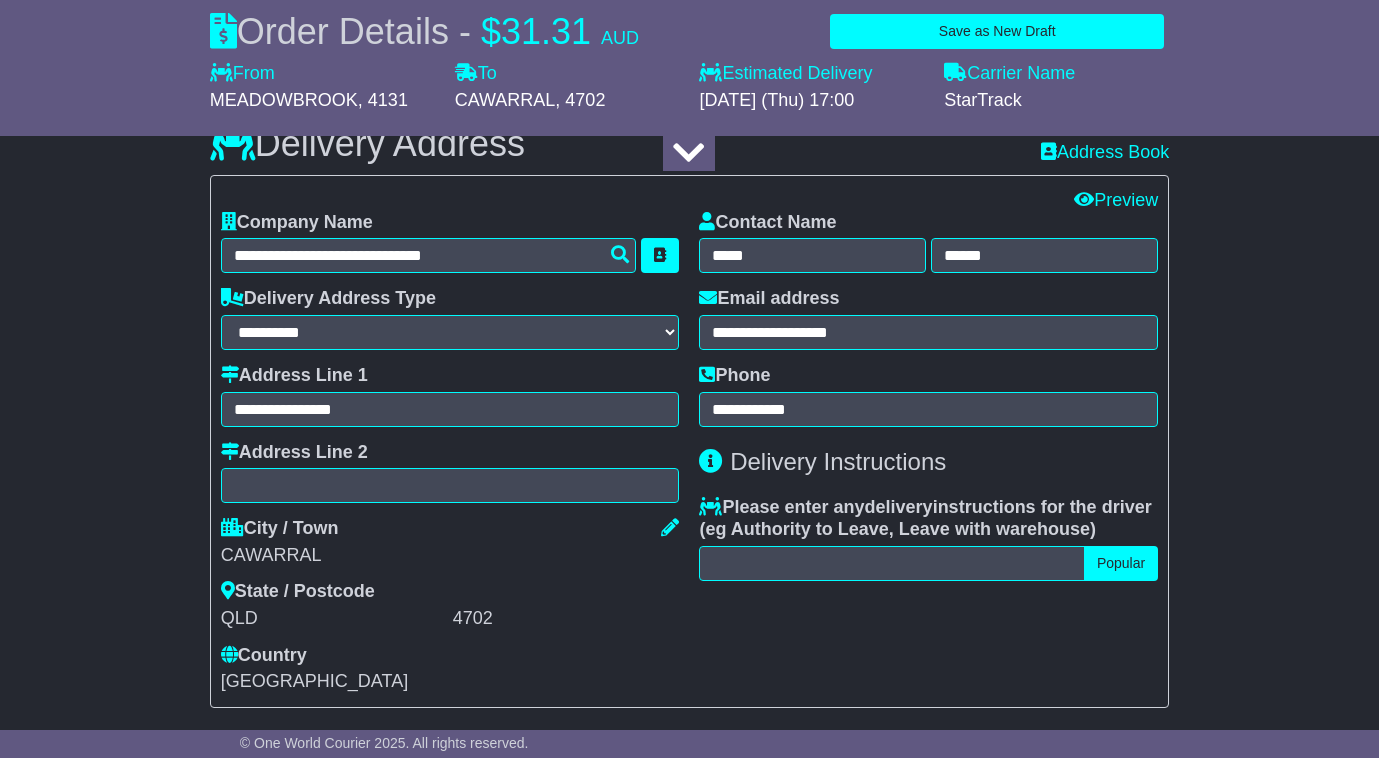 click on "About your package
What is your Package
Documents
Non-Documents
What are the Incoterms?
***
***
***
***
***
***
Description of Goods
*******
Attention: dangerous goods are not allowed by service.
Your Internal Reference (required)
********
Any Dangerous Goods?
No" at bounding box center [689, 336] 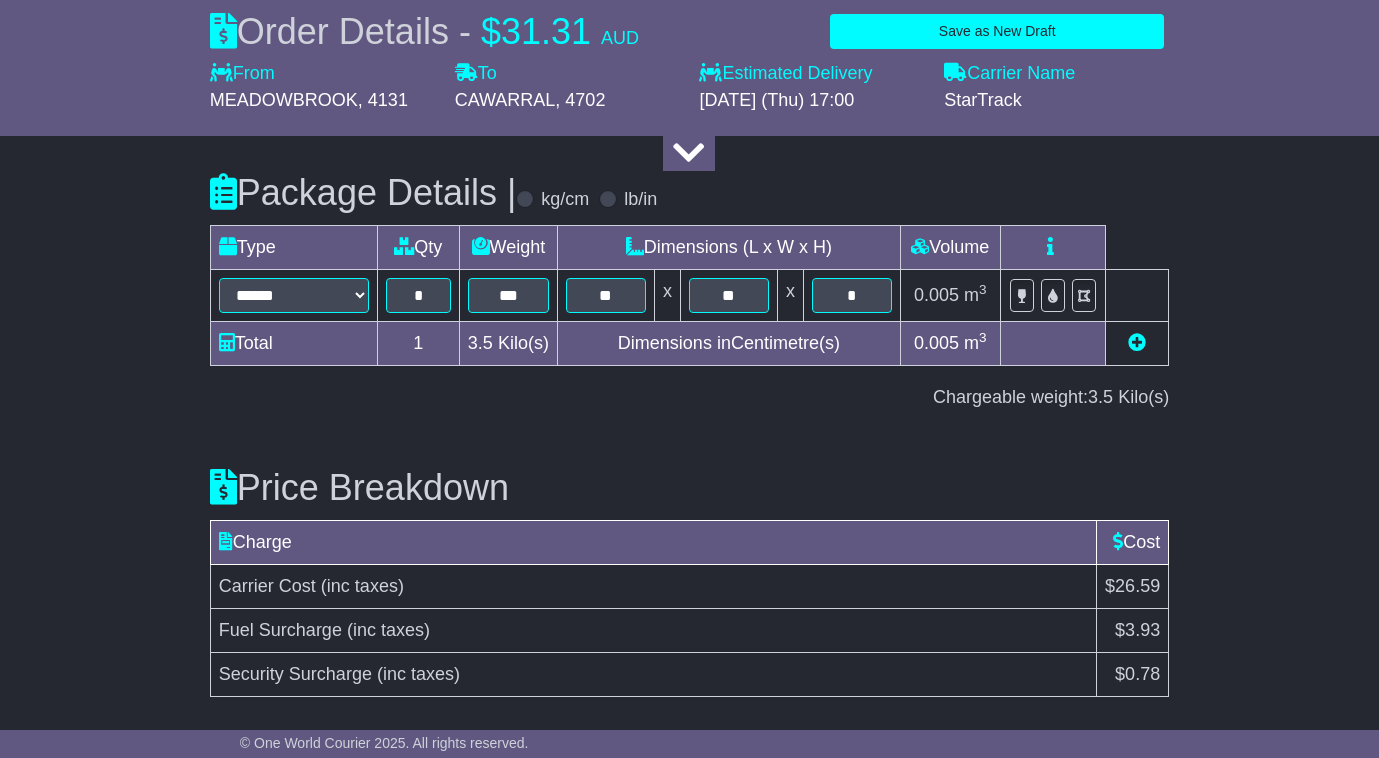 scroll, scrollTop: 2499, scrollLeft: 0, axis: vertical 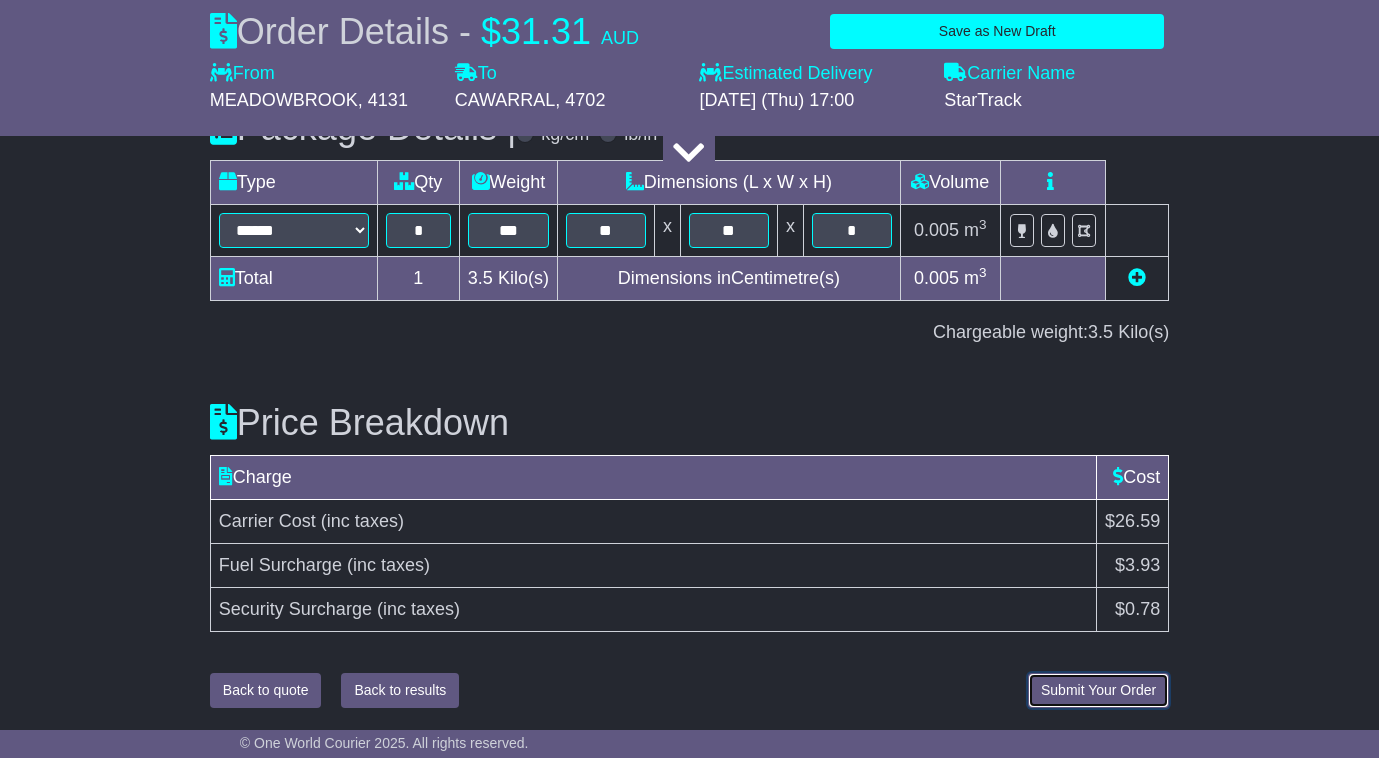 click on "Submit Your Order" at bounding box center (1098, 690) 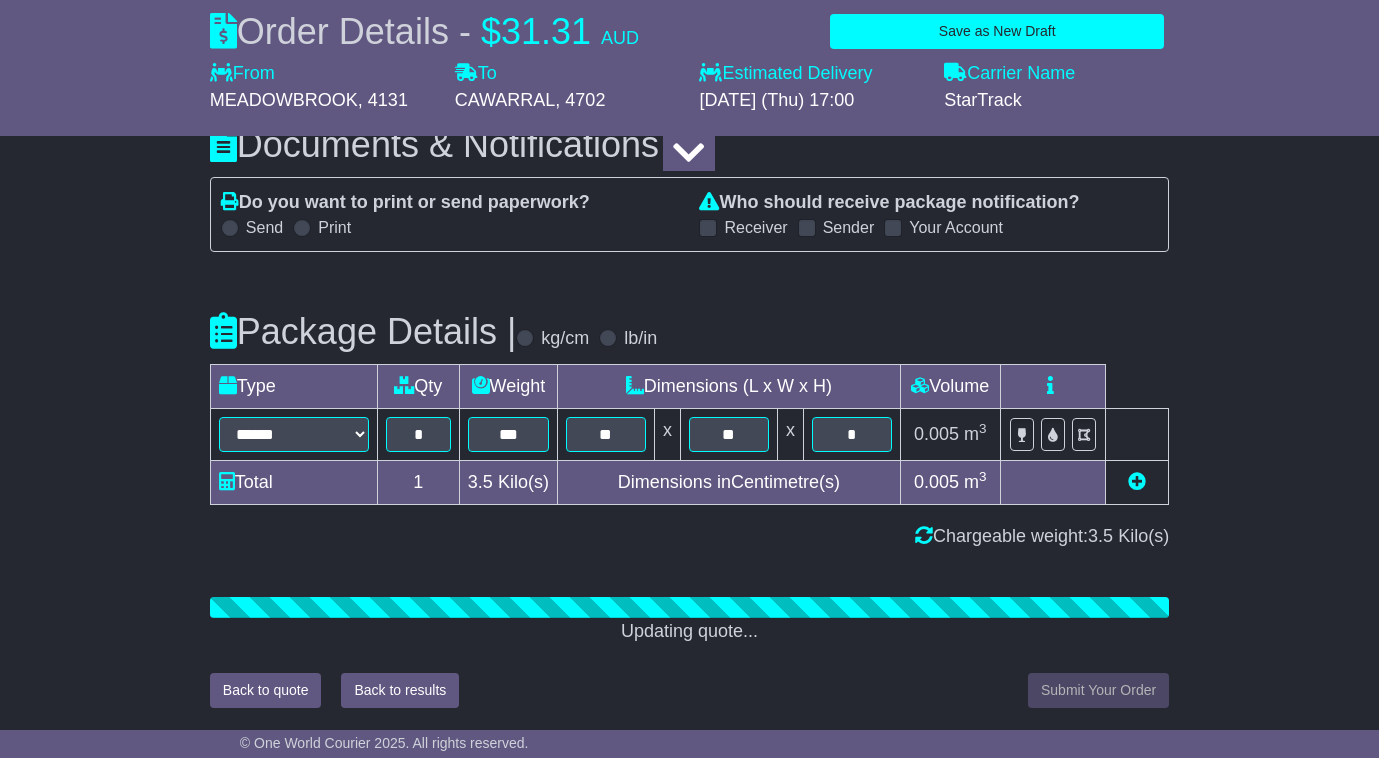 scroll, scrollTop: 2499, scrollLeft: 0, axis: vertical 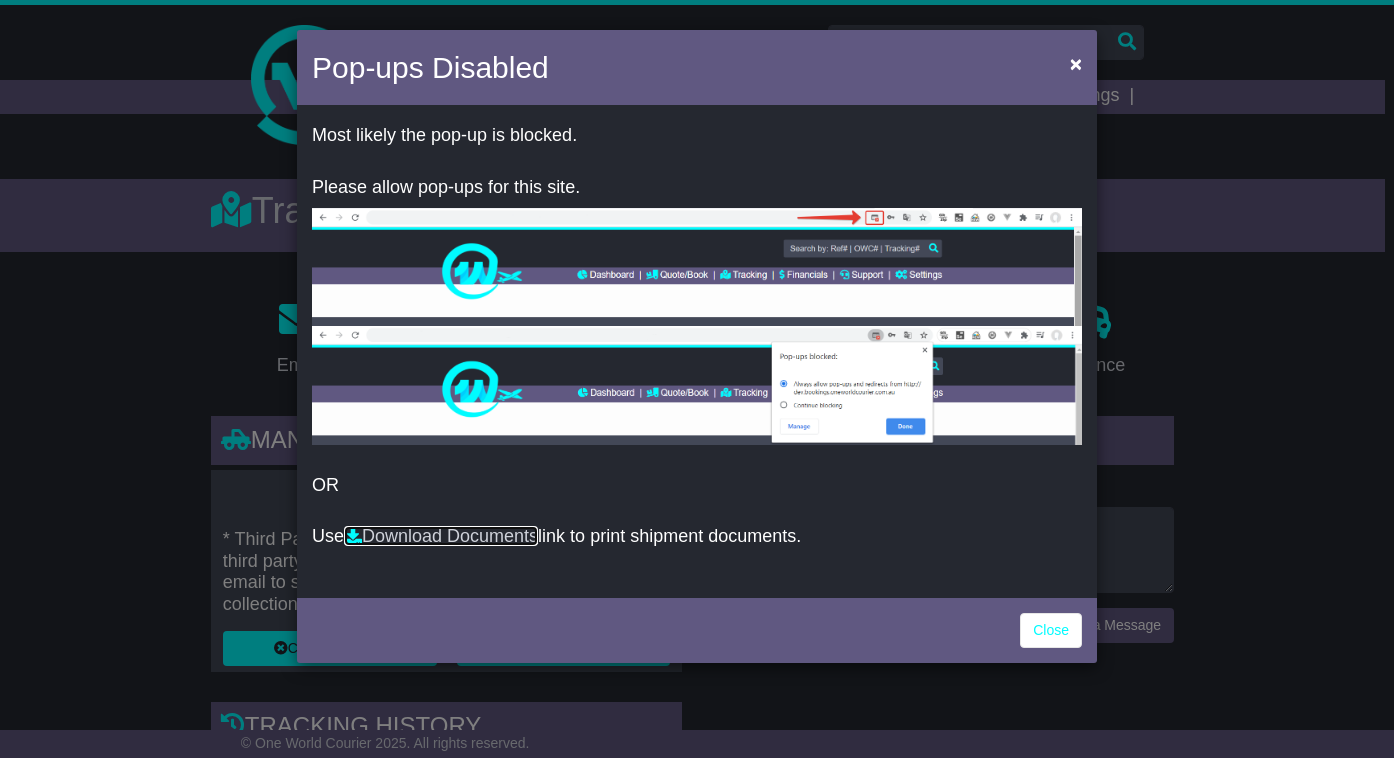 click on "Download Documents" at bounding box center (441, 536) 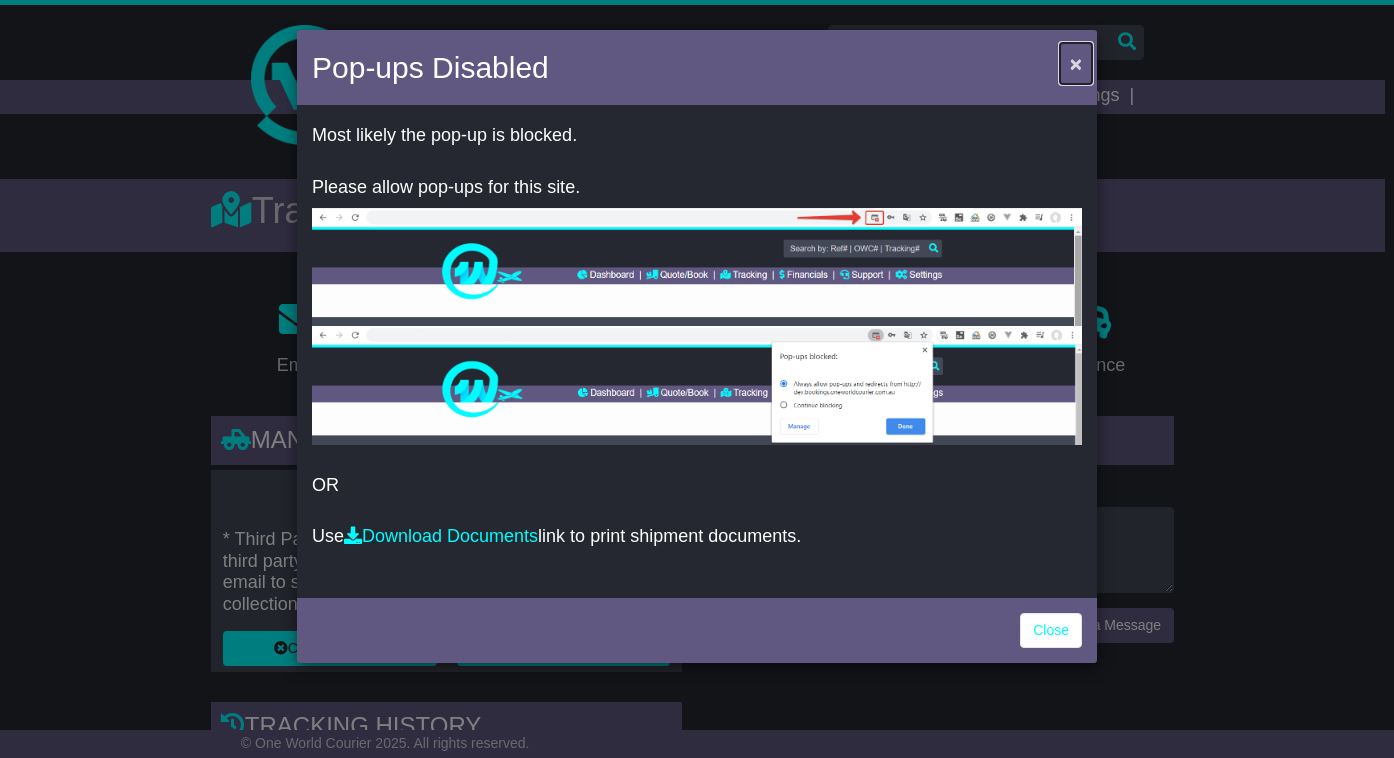 click on "×" at bounding box center [1076, 63] 